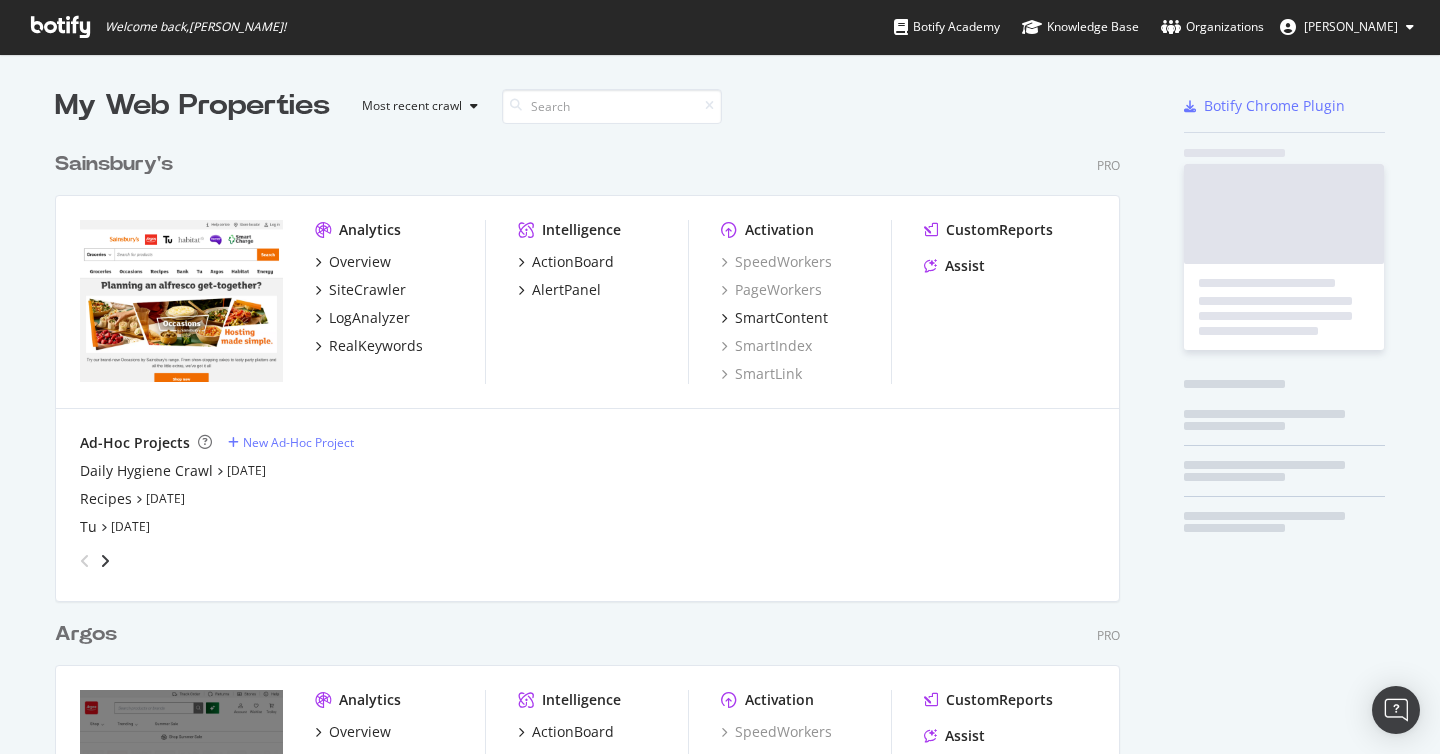 scroll, scrollTop: 0, scrollLeft: 0, axis: both 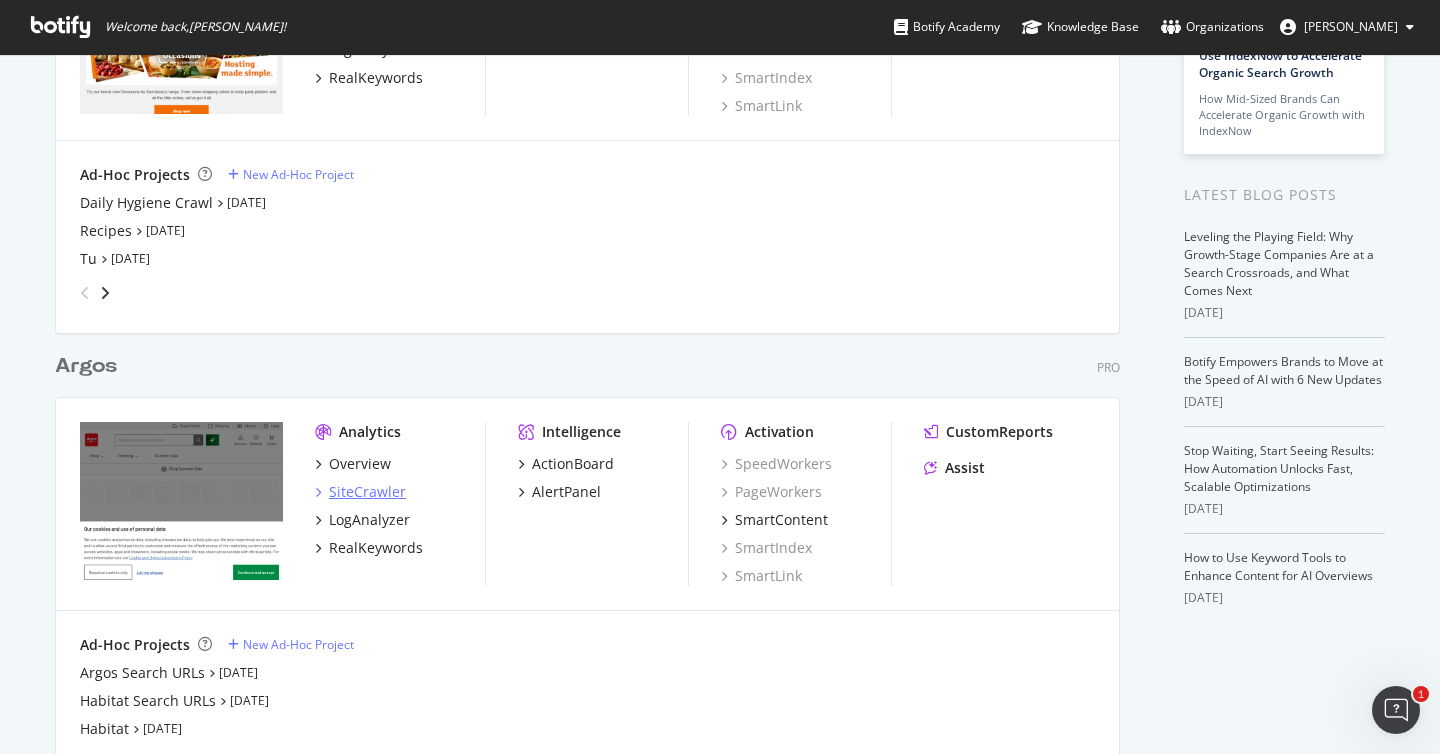 click on "SiteCrawler" at bounding box center [367, 492] 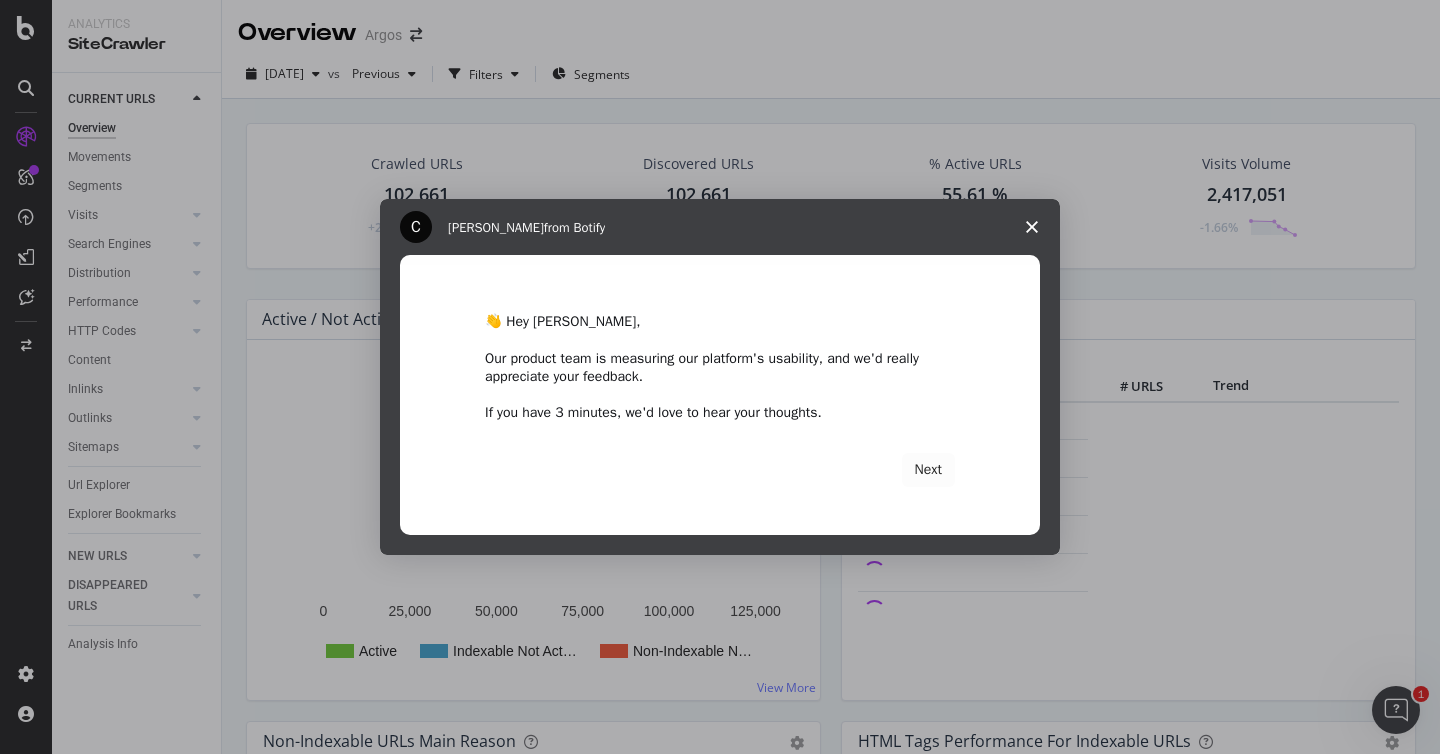 scroll, scrollTop: 0, scrollLeft: 0, axis: both 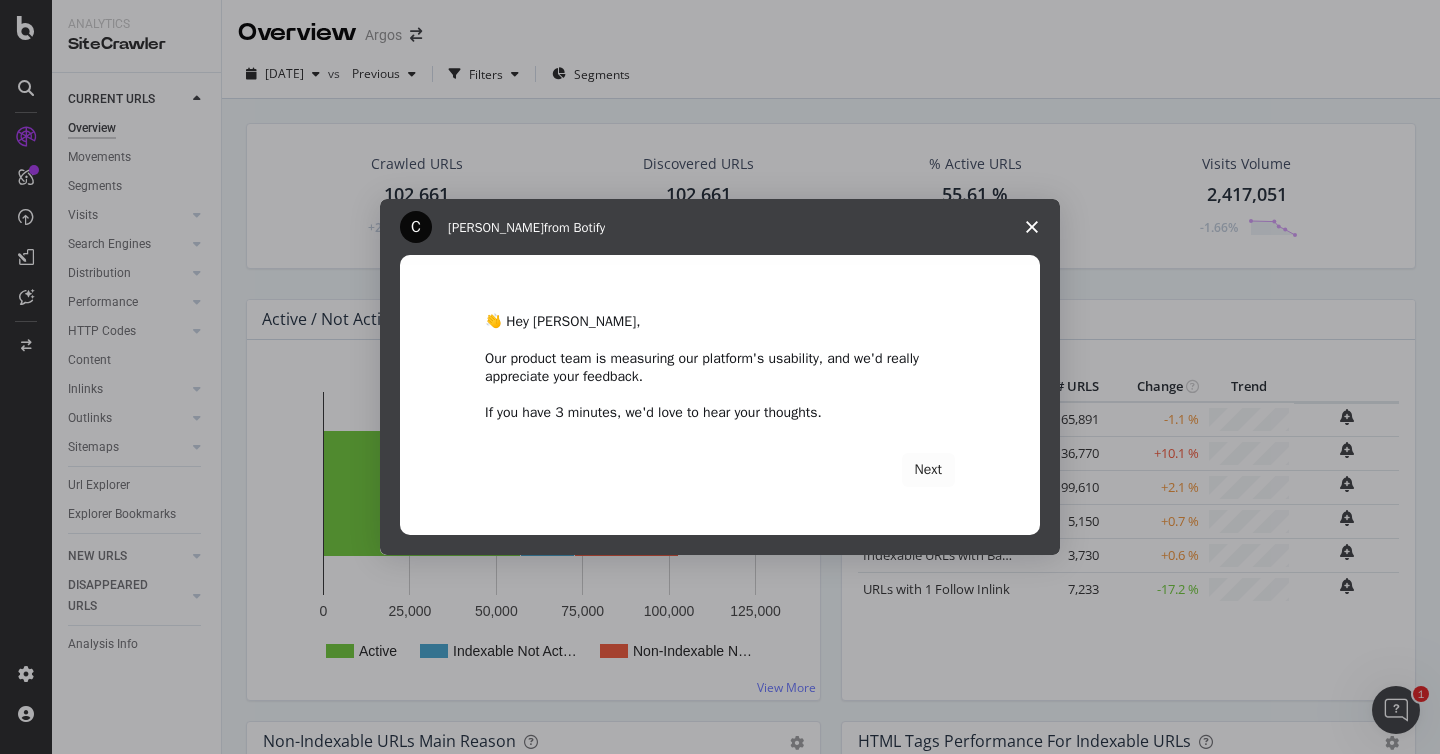 click 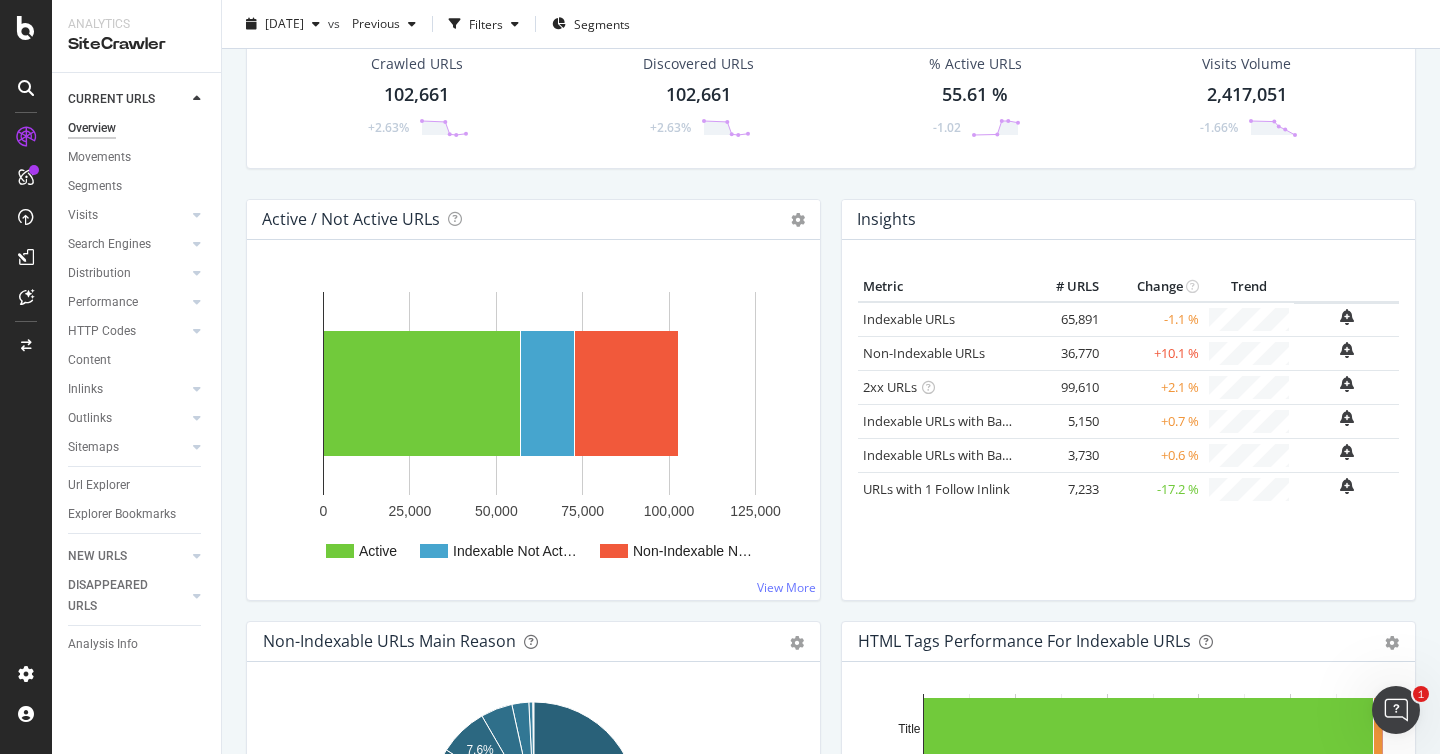 scroll, scrollTop: 7, scrollLeft: 0, axis: vertical 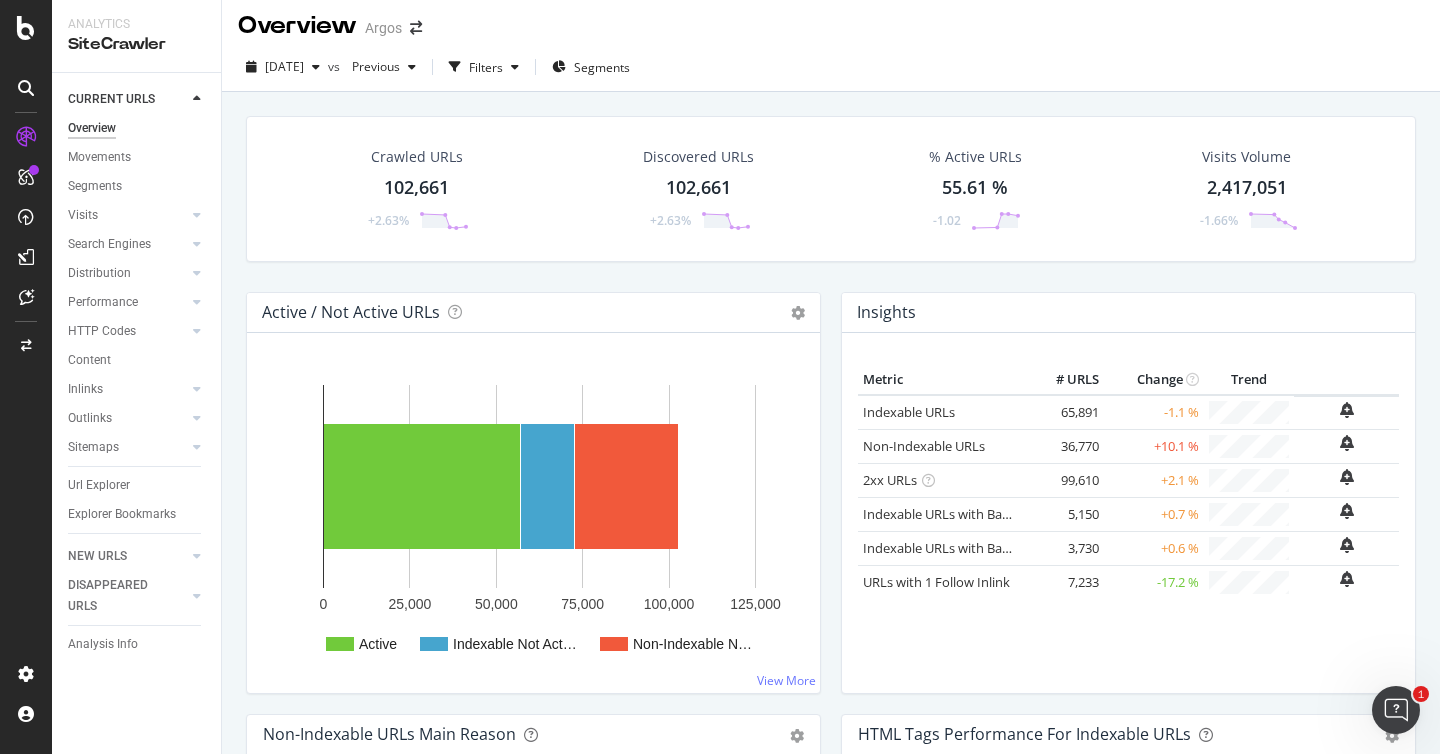 click on "Crawled URLs 102,661 +2.63% Discovered URLs 102,661 +2.63% % Active URLs 55.61 % -1.02 Visits Volume 2,417,051 -1.66%" at bounding box center [831, 204] 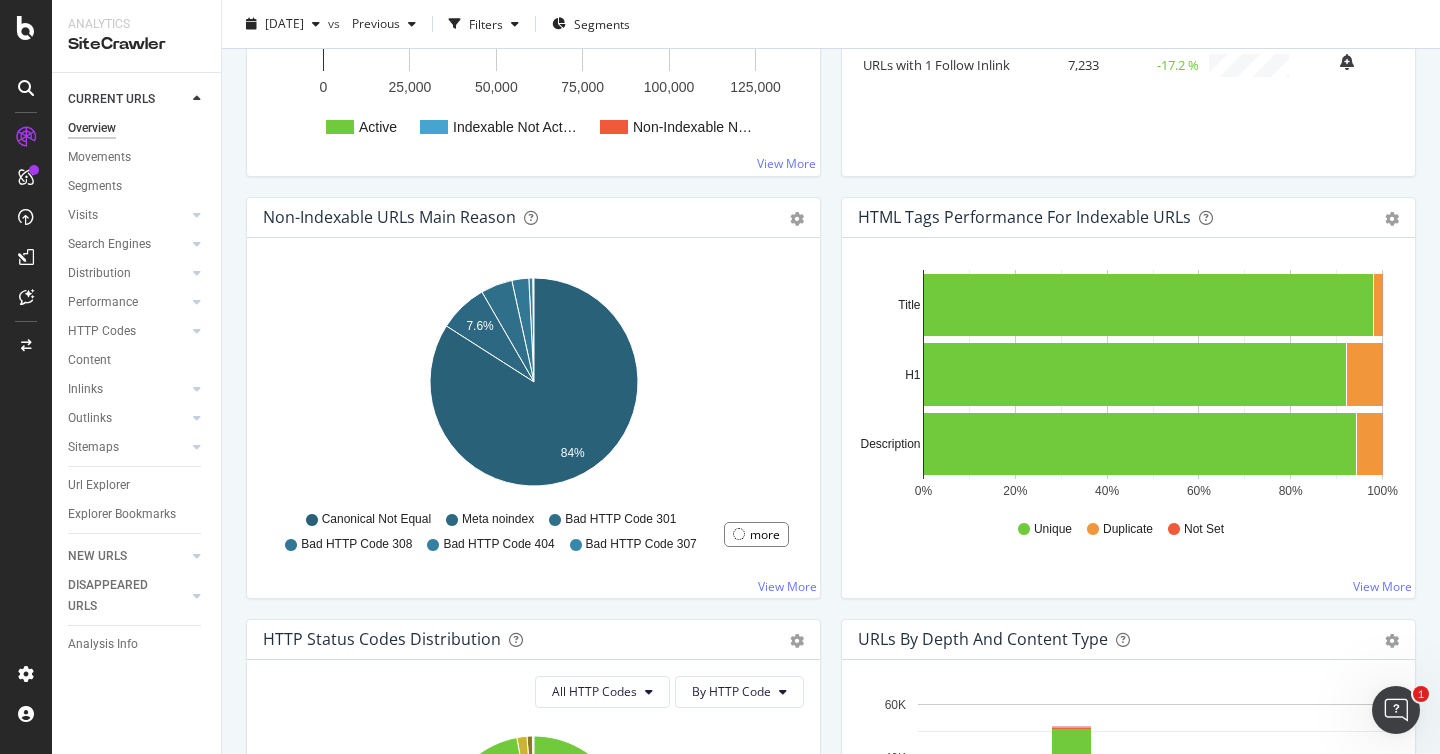 scroll, scrollTop: 0, scrollLeft: 0, axis: both 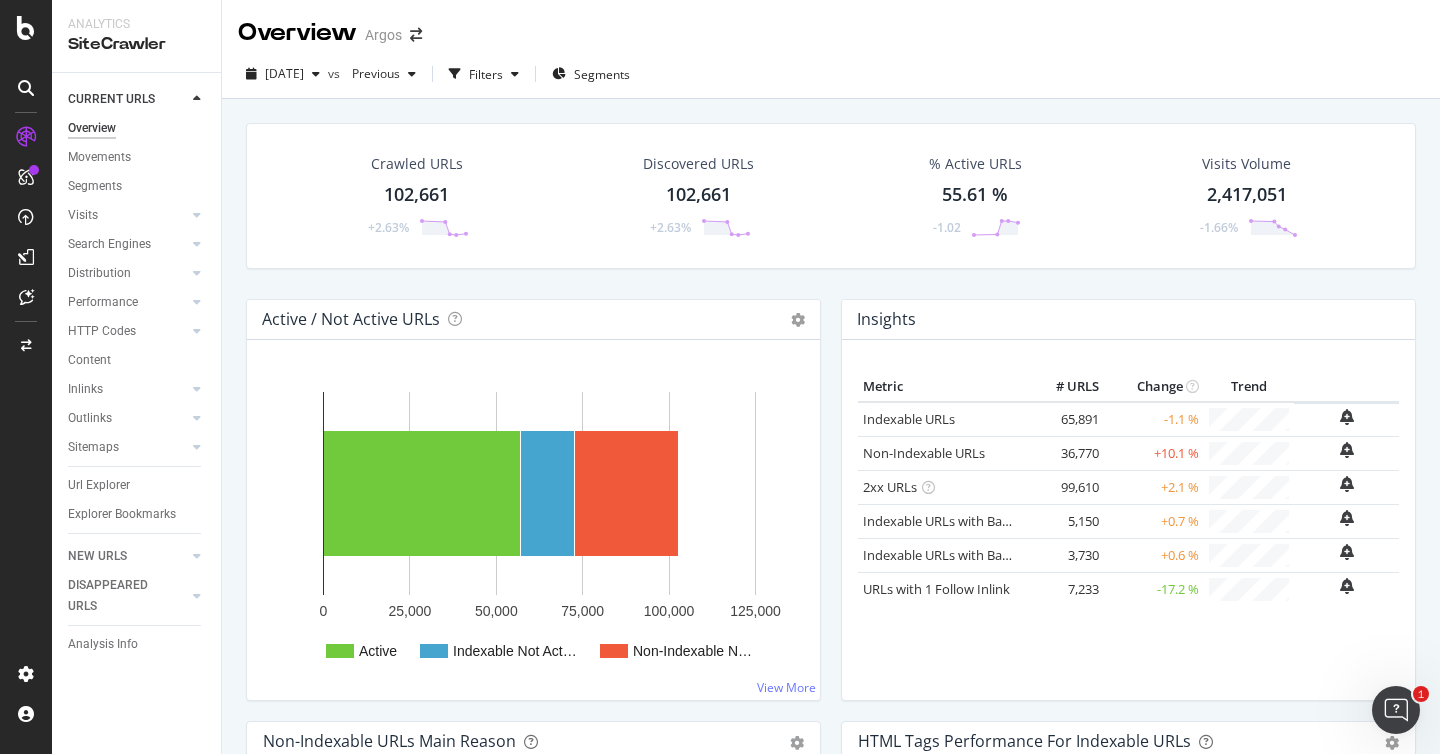 click on "Crawled URLs 102,661 +2.63% Discovered URLs 102,661 +2.63% % Active URLs 55.61 % -1.02 Visits Volume 2,417,051 -1.66%" at bounding box center [831, 211] 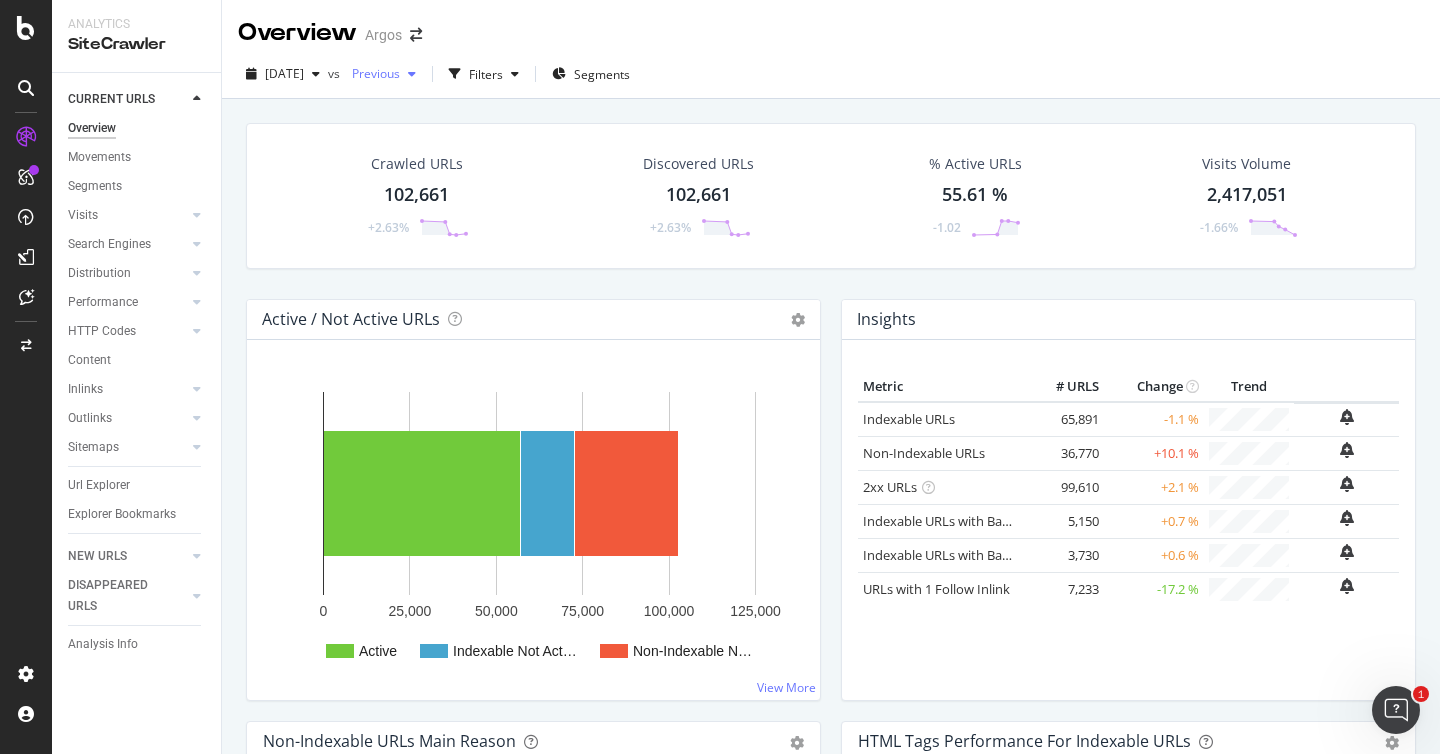 click on "Previous" at bounding box center (372, 73) 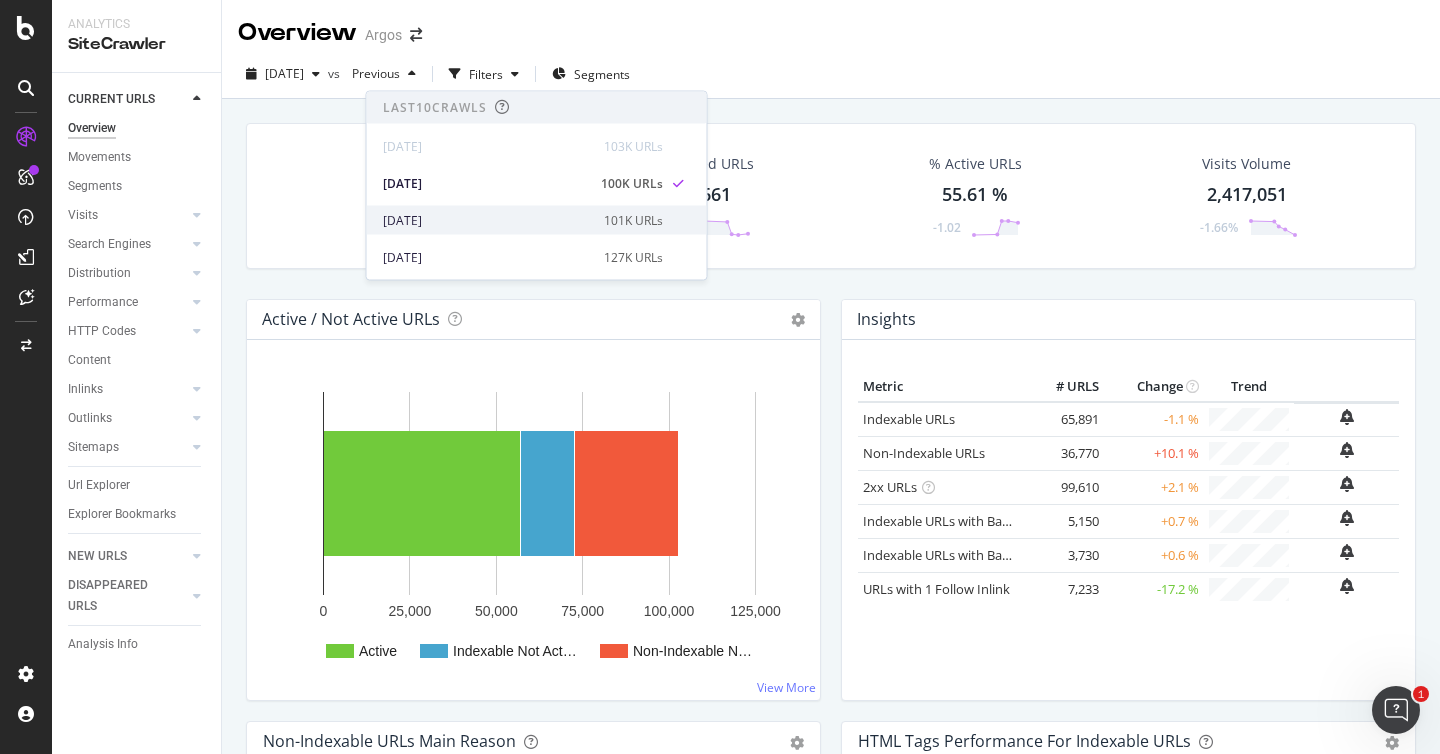 scroll, scrollTop: 26, scrollLeft: 0, axis: vertical 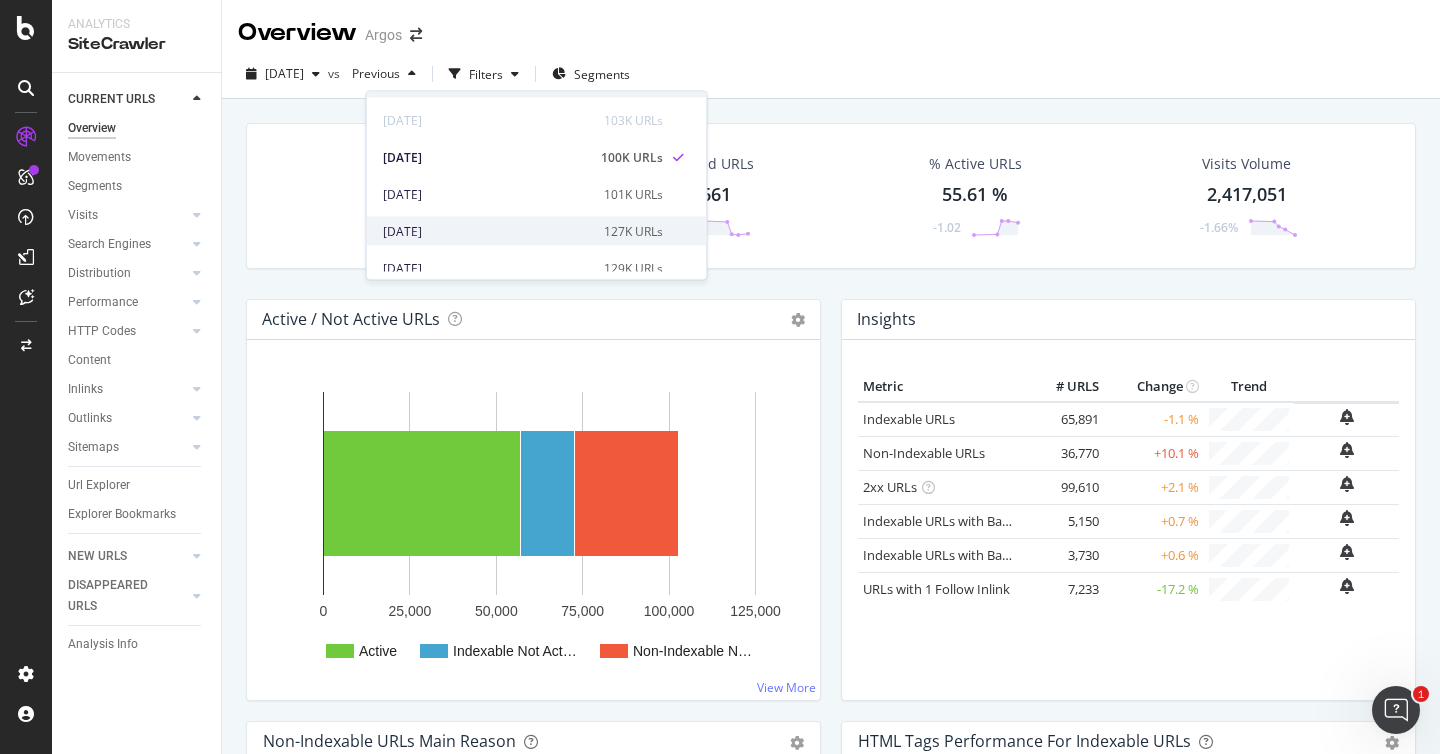 click on "[DATE]" at bounding box center [487, 231] 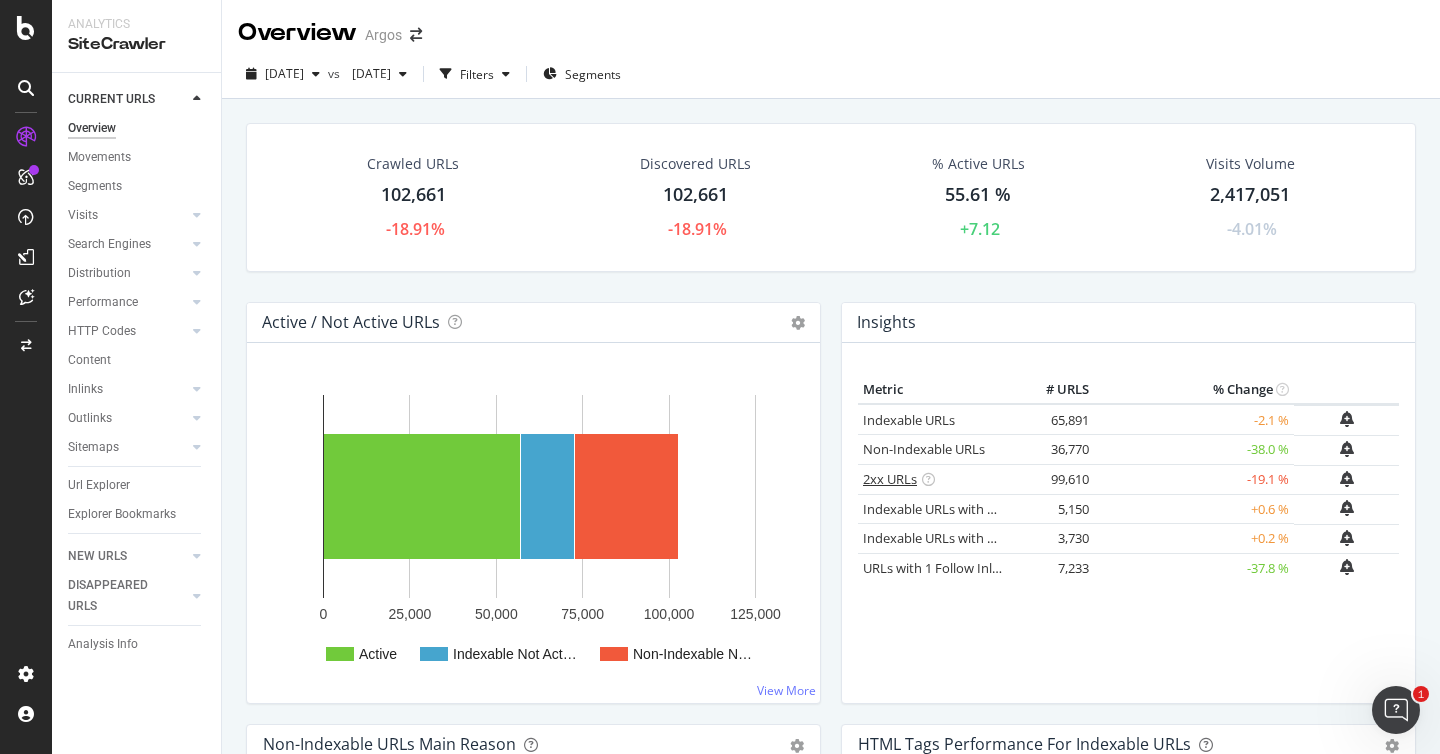 click on "2xx URLs" at bounding box center [890, 479] 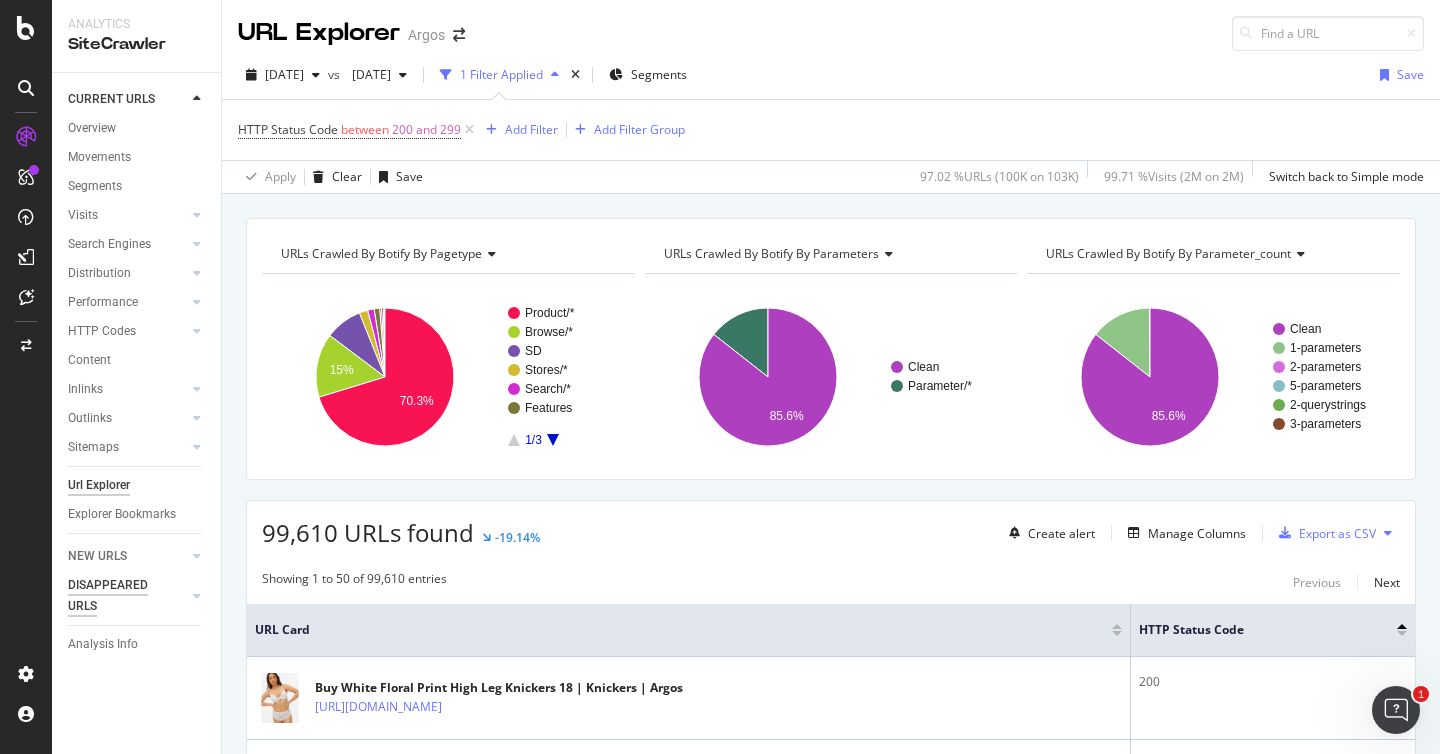 click on "DISAPPEARED URLS" at bounding box center [118, 596] 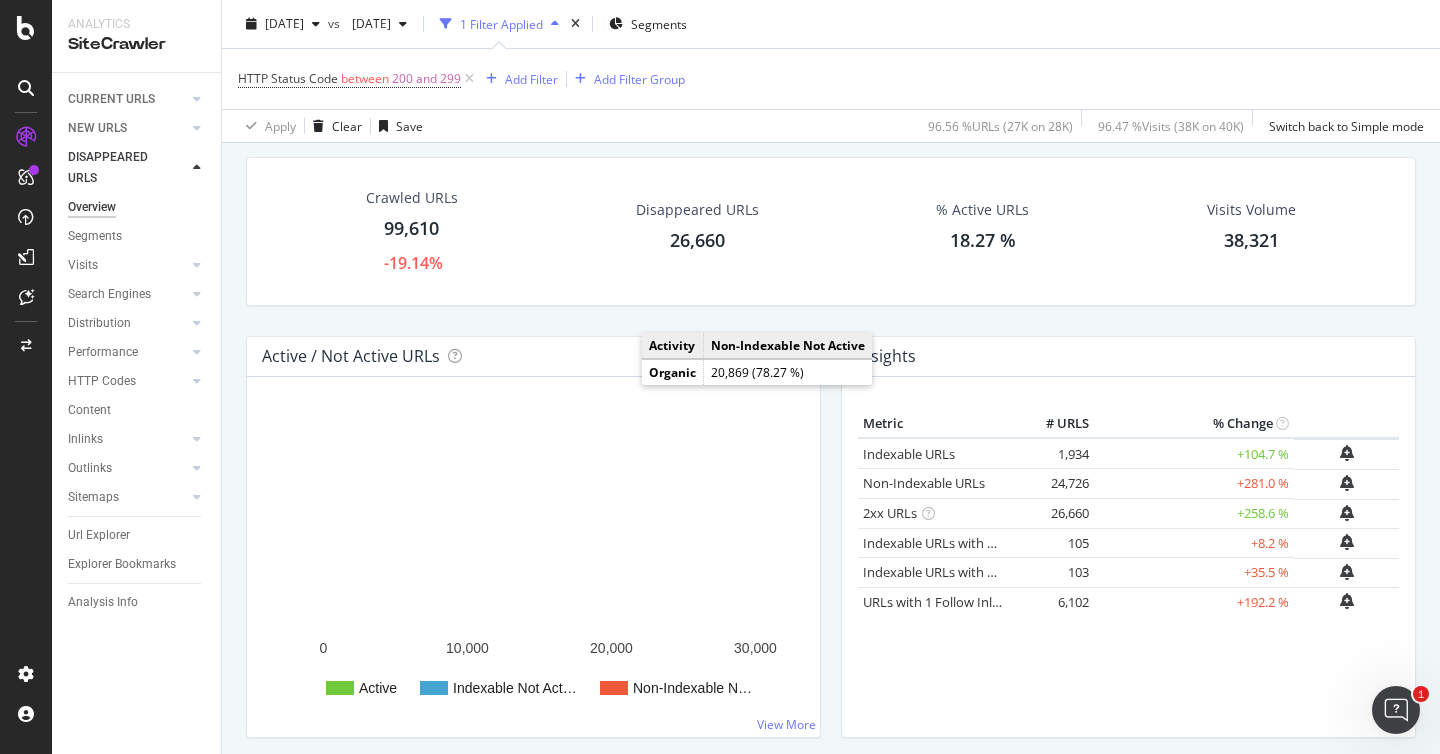 scroll, scrollTop: 0, scrollLeft: 0, axis: both 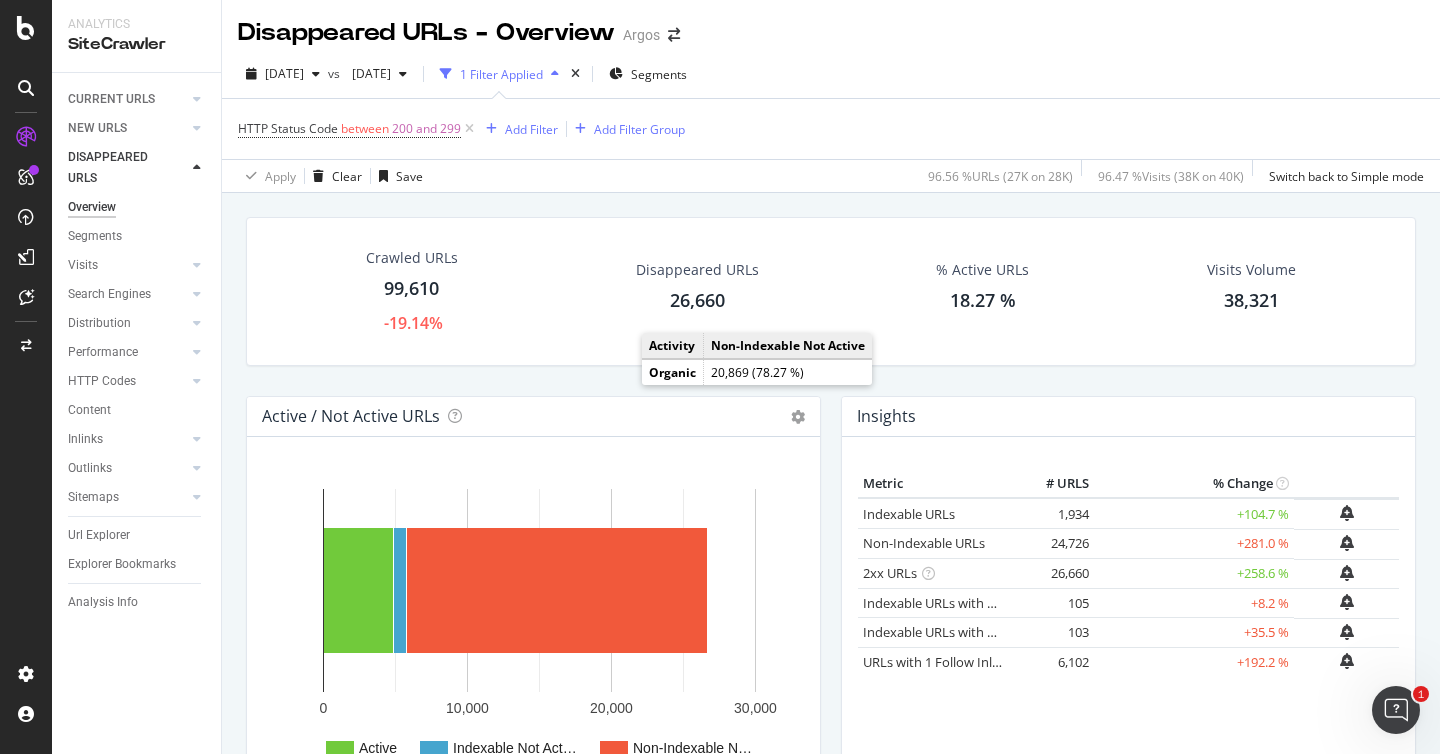 click on "99,610" at bounding box center (411, 289) 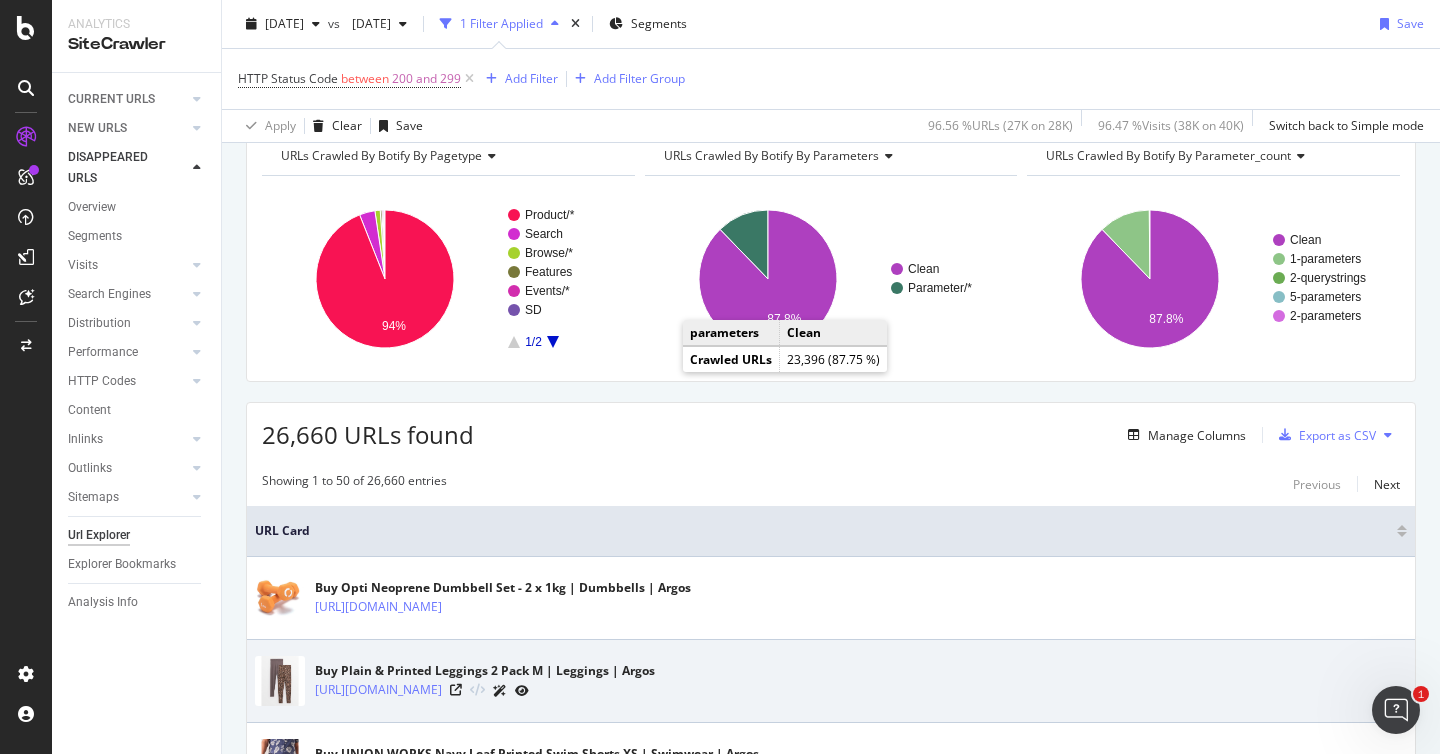 scroll, scrollTop: 107, scrollLeft: 0, axis: vertical 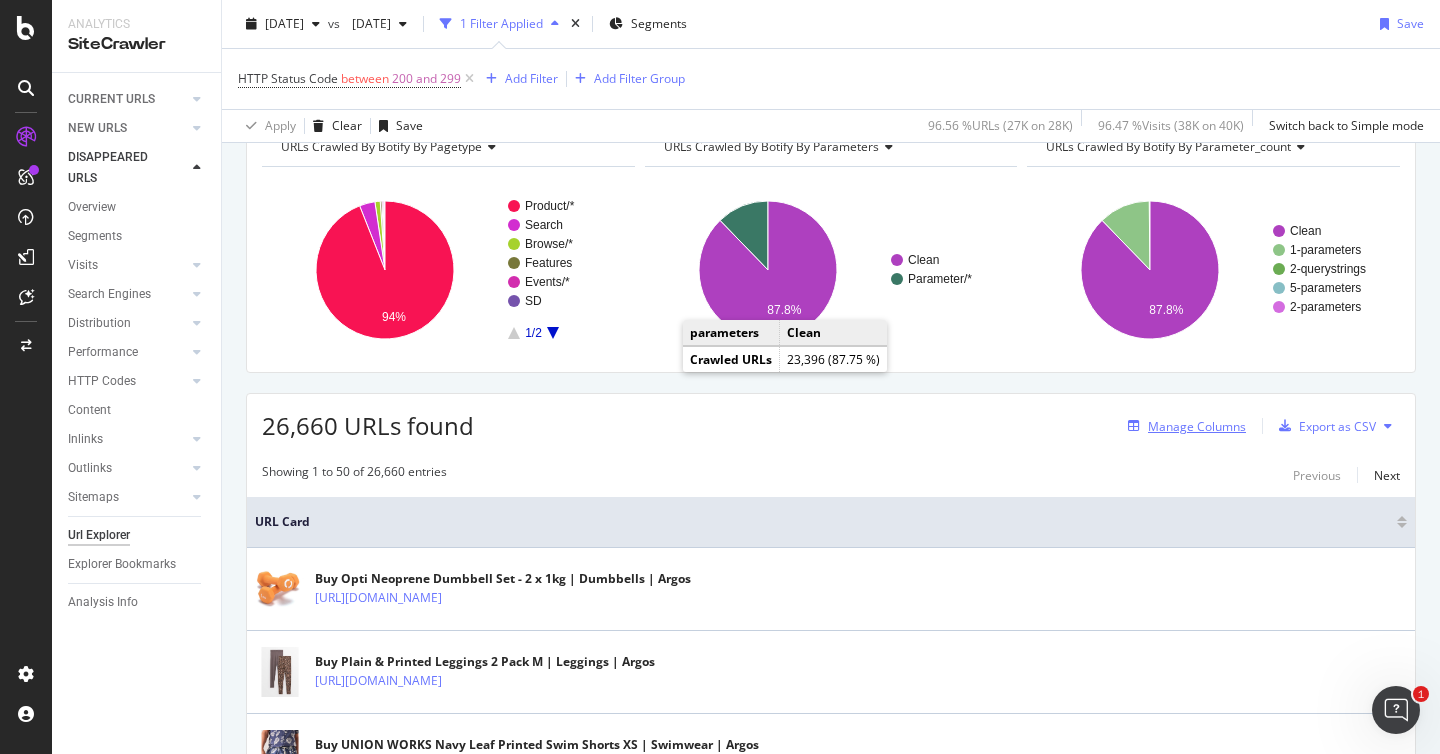 click on "Manage Columns" at bounding box center (1197, 426) 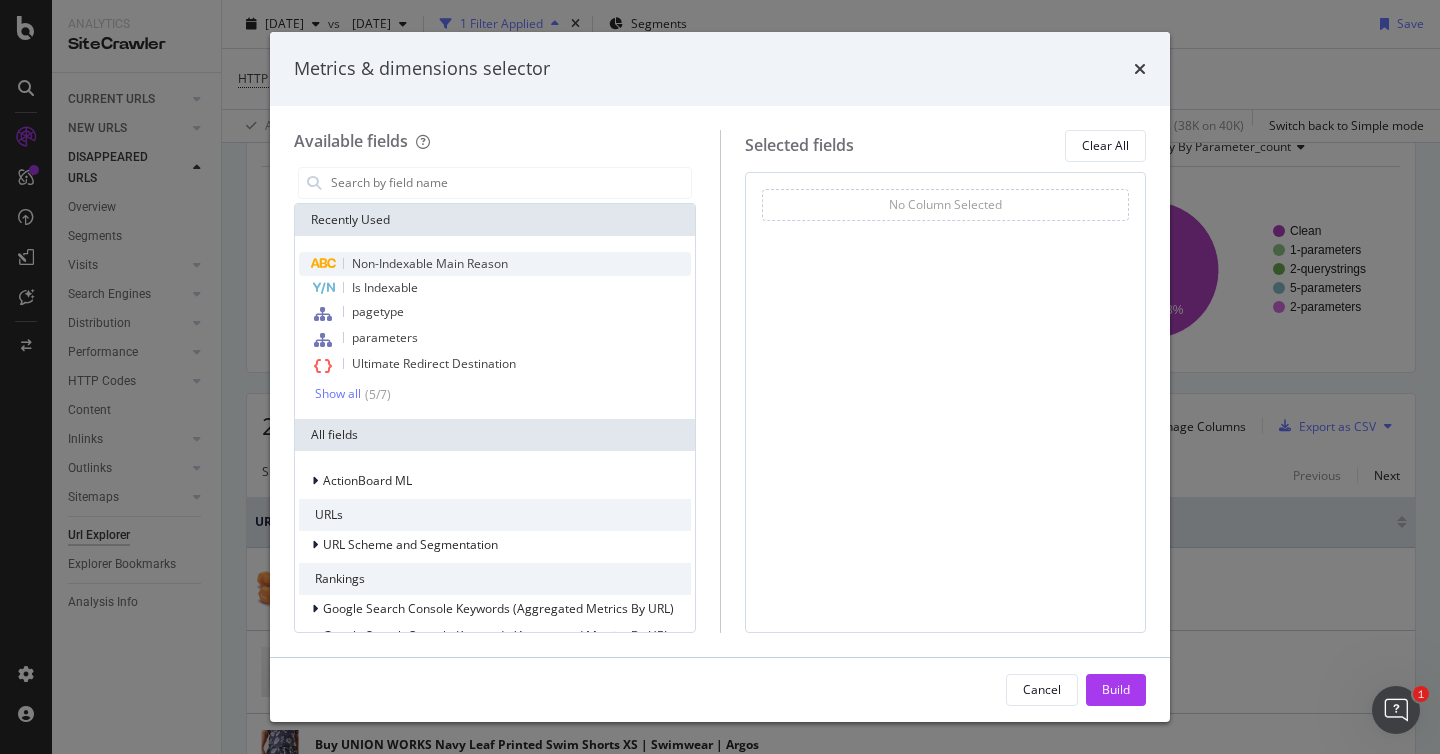 click on "Non-Indexable Main Reason" at bounding box center (430, 263) 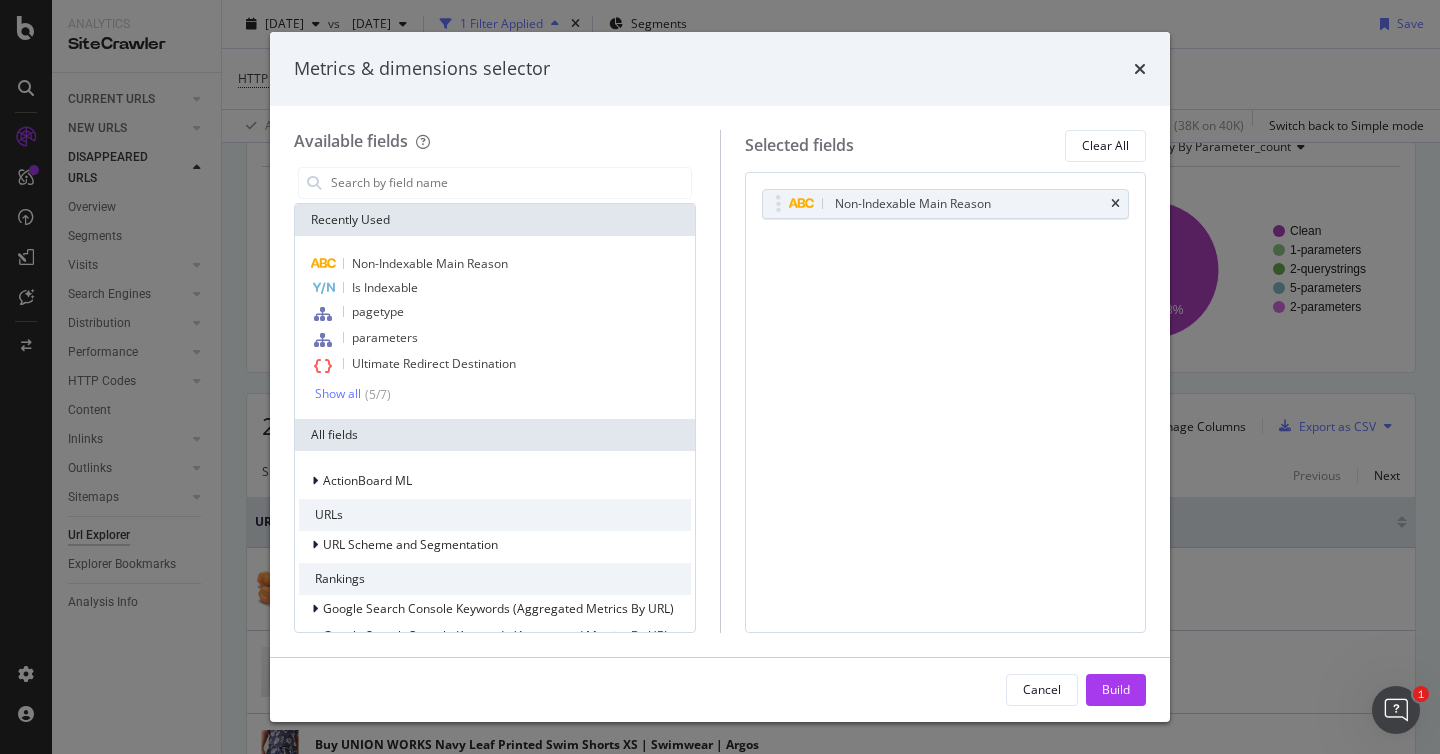 click on "Cancel Build" at bounding box center [720, 690] 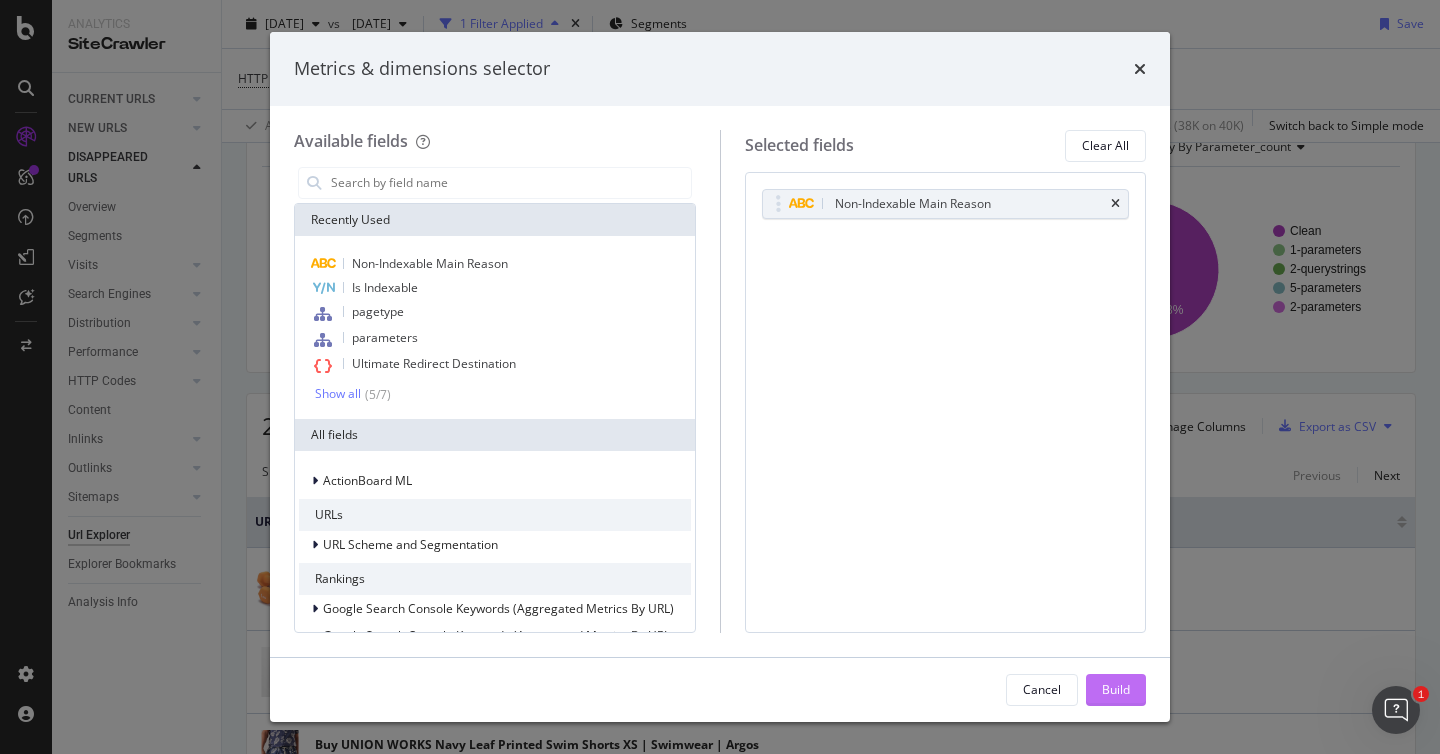 click on "Build" at bounding box center (1116, 689) 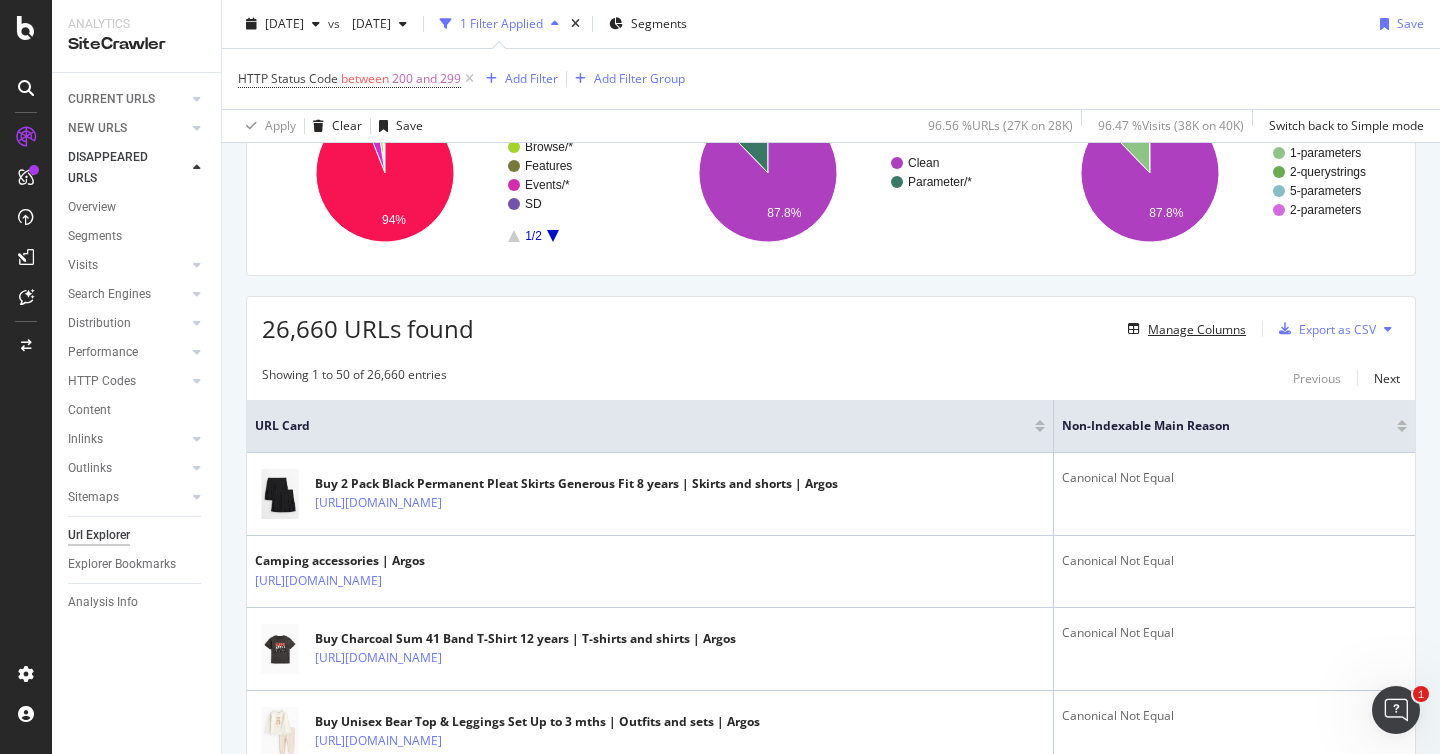 scroll, scrollTop: 0, scrollLeft: 0, axis: both 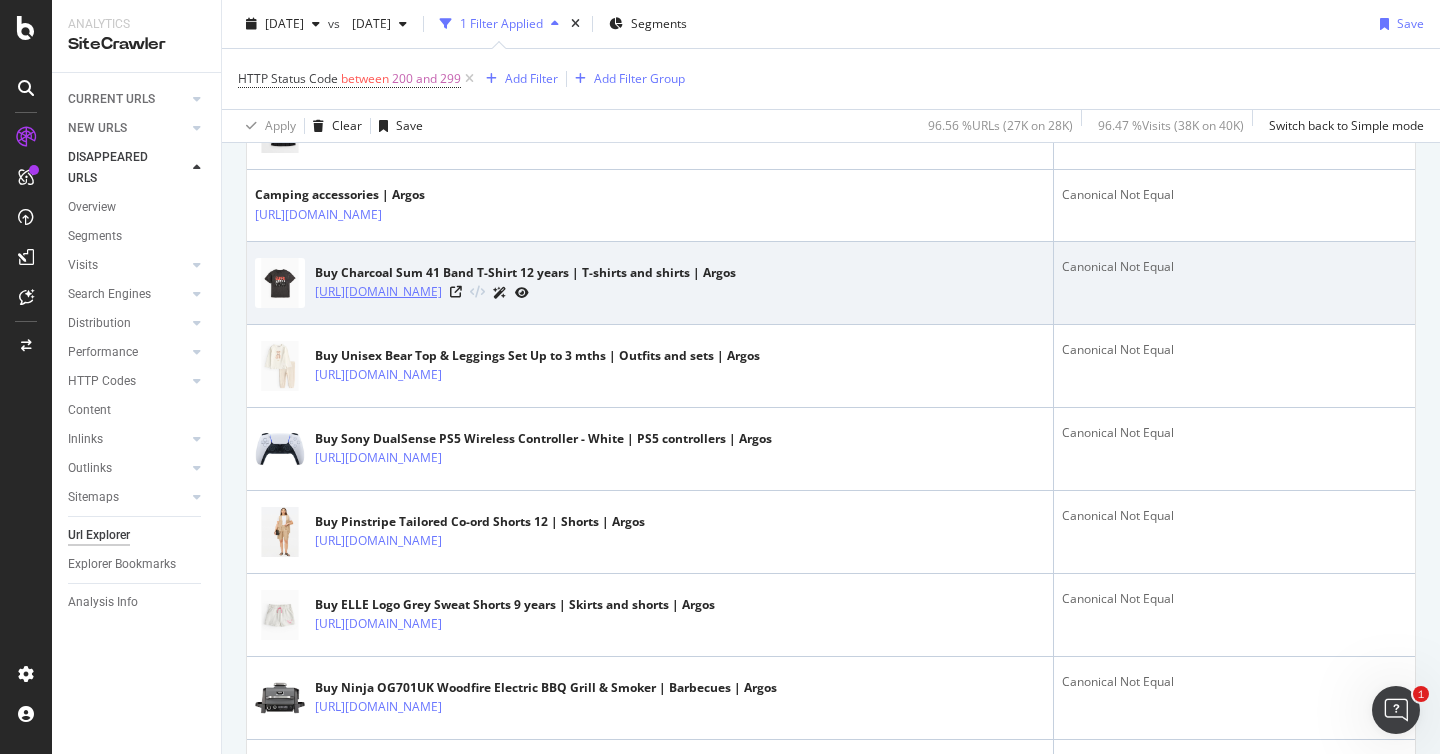type 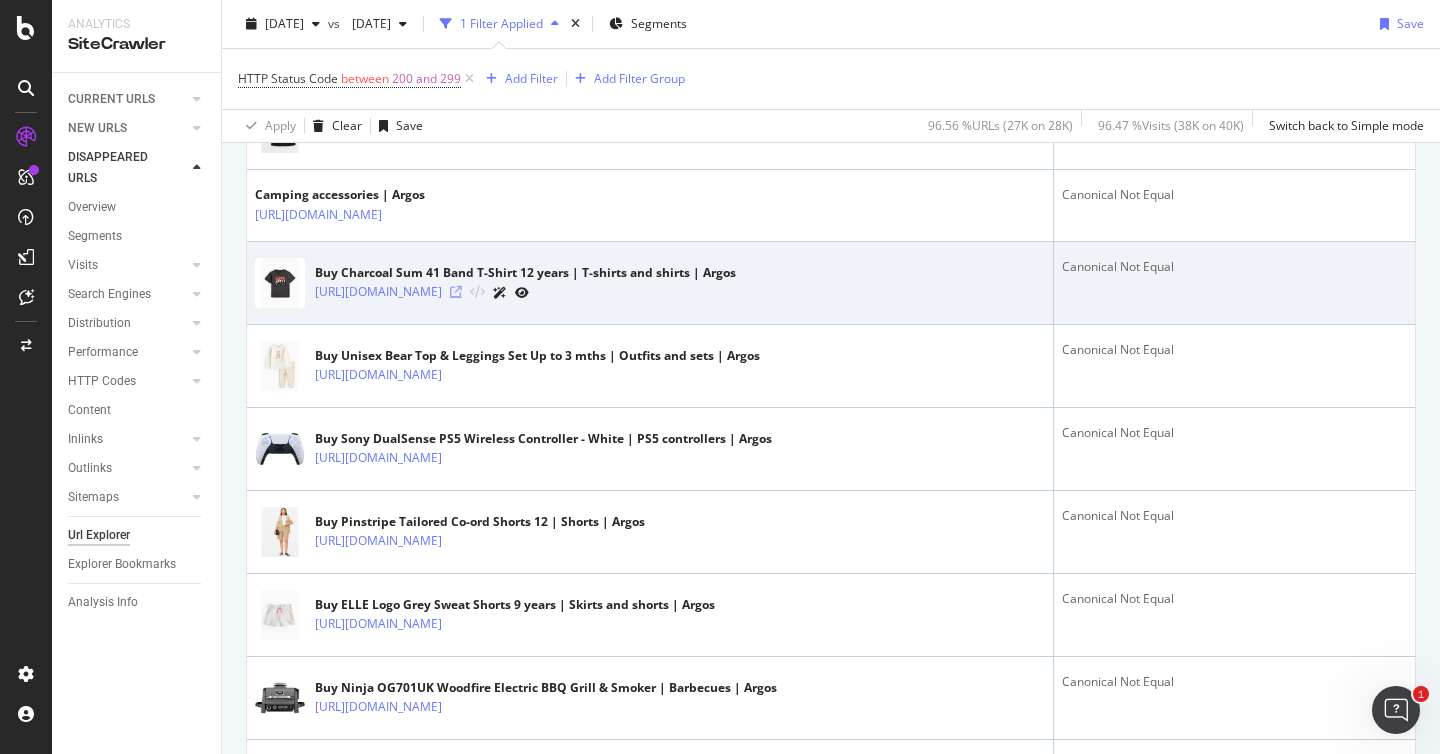 click at bounding box center (456, 292) 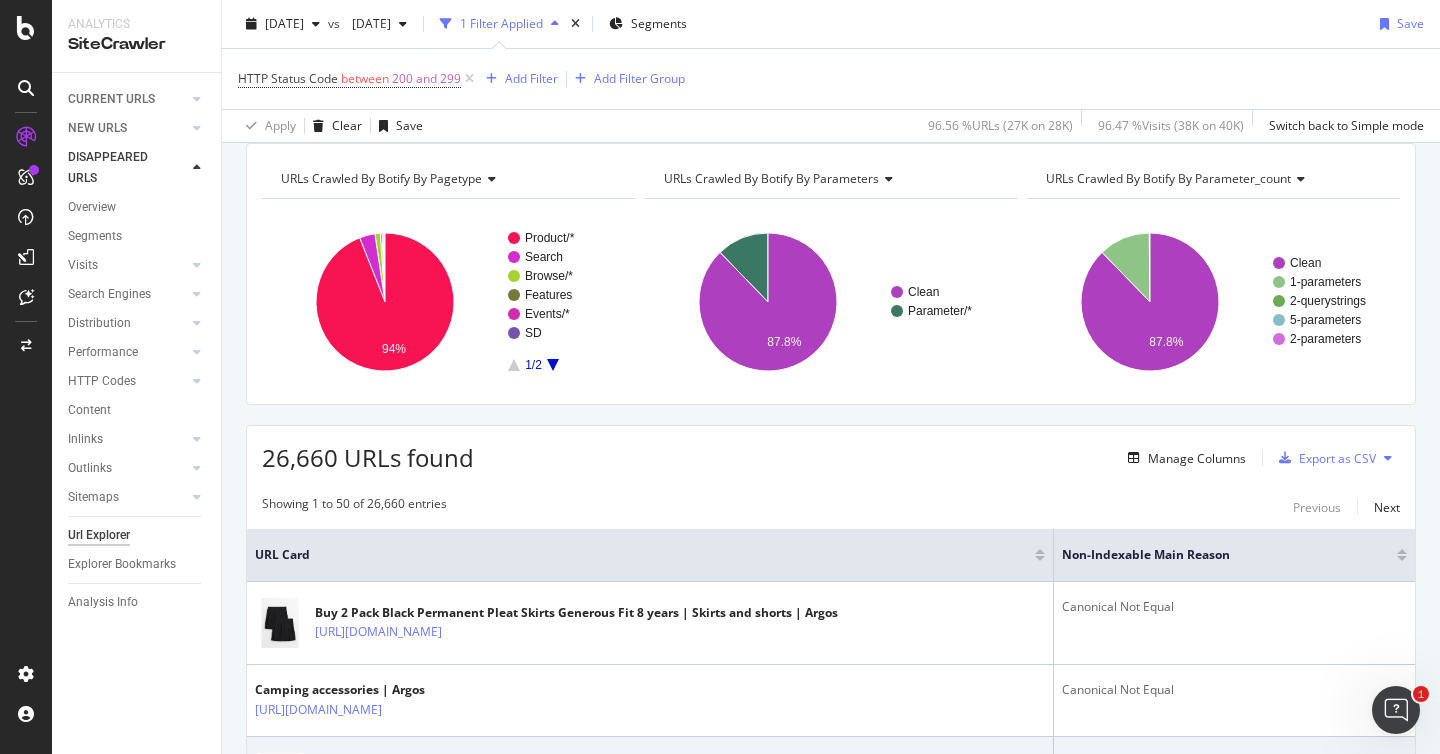 scroll, scrollTop: 0, scrollLeft: 0, axis: both 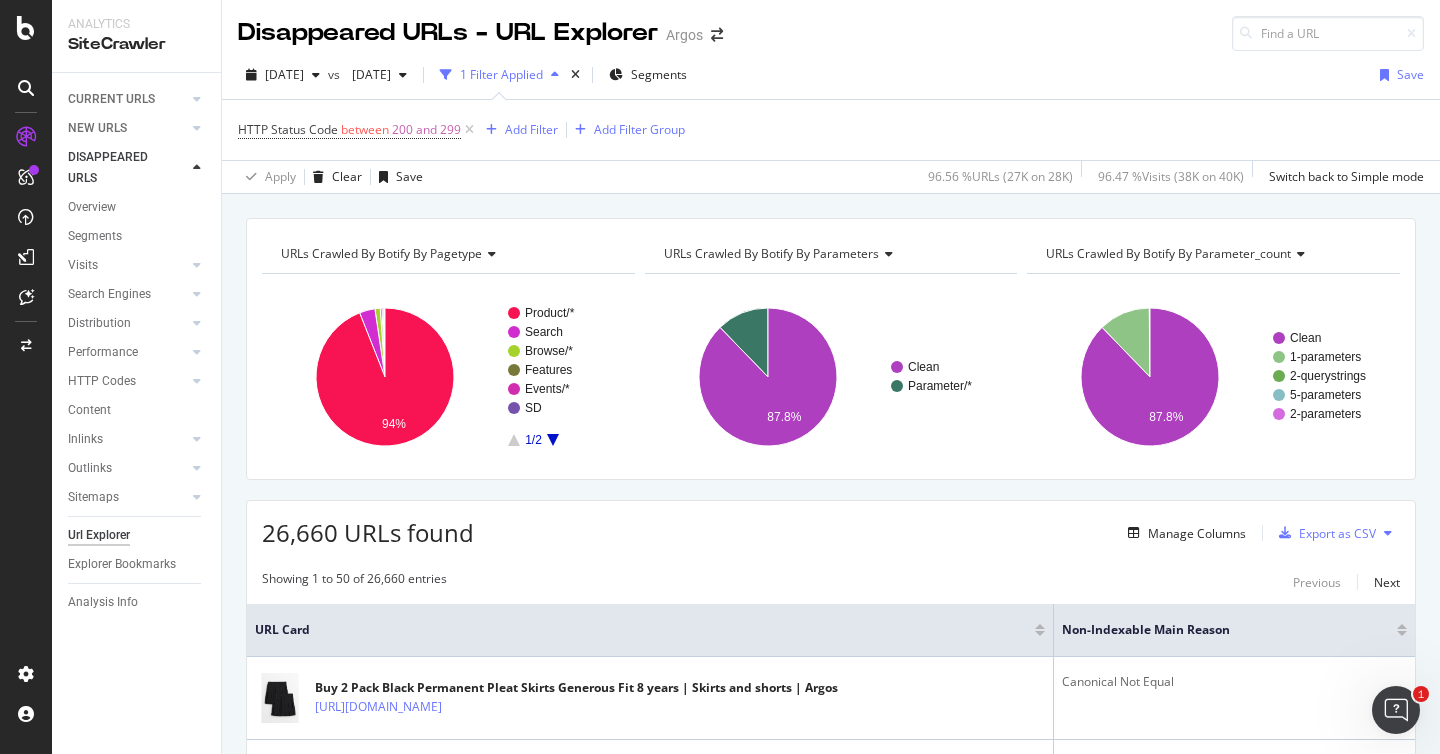 click on "URLs Crawled By Botify By parameter_count" at bounding box center (1168, 253) 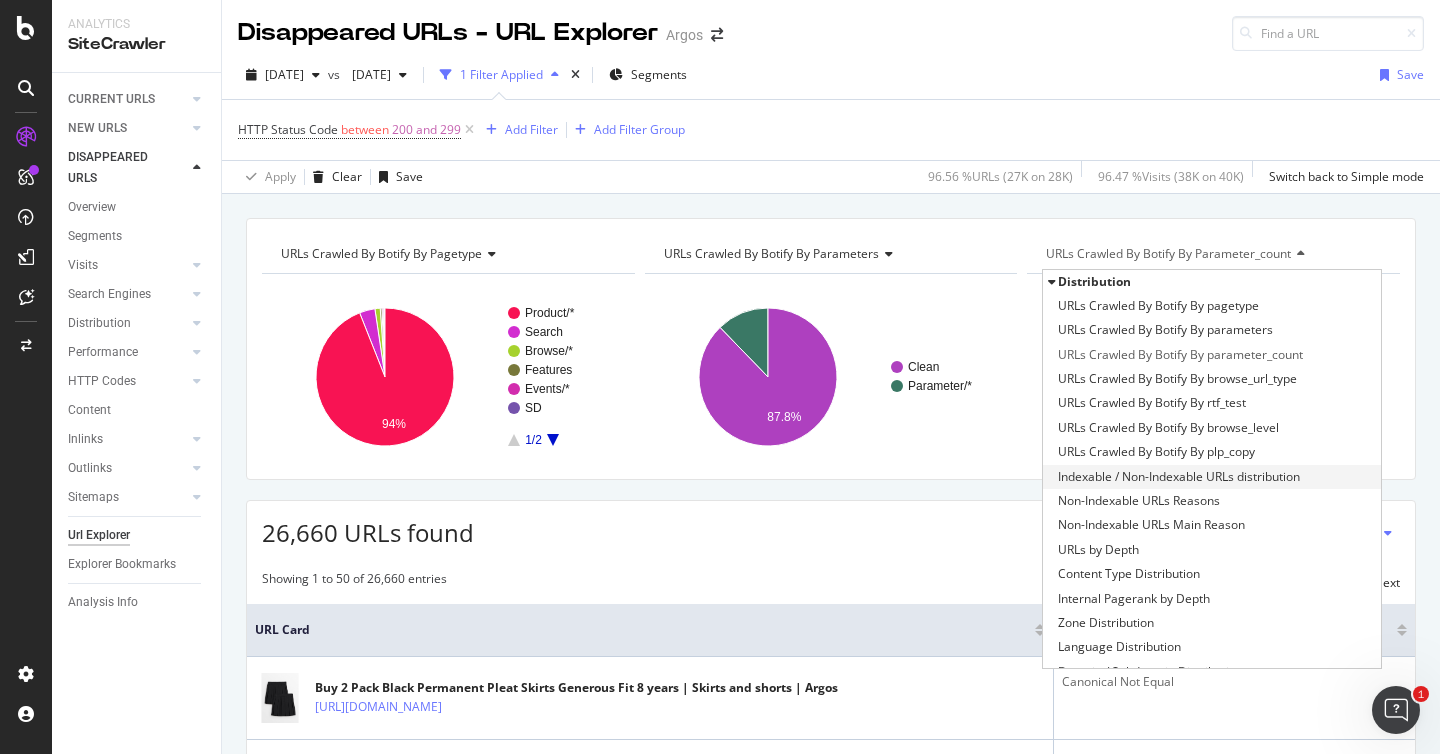 click on "Indexable / Non-Indexable URLs distribution" at bounding box center [1179, 477] 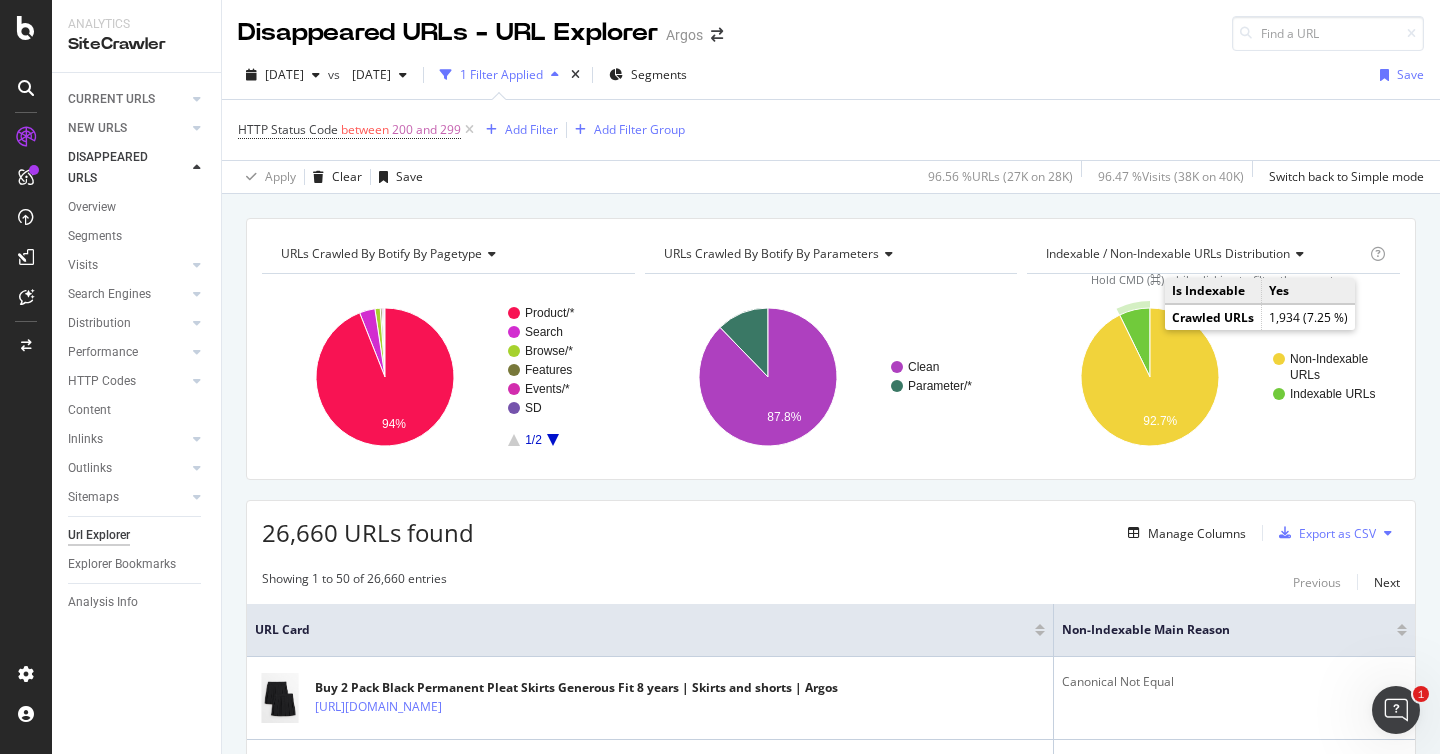 click 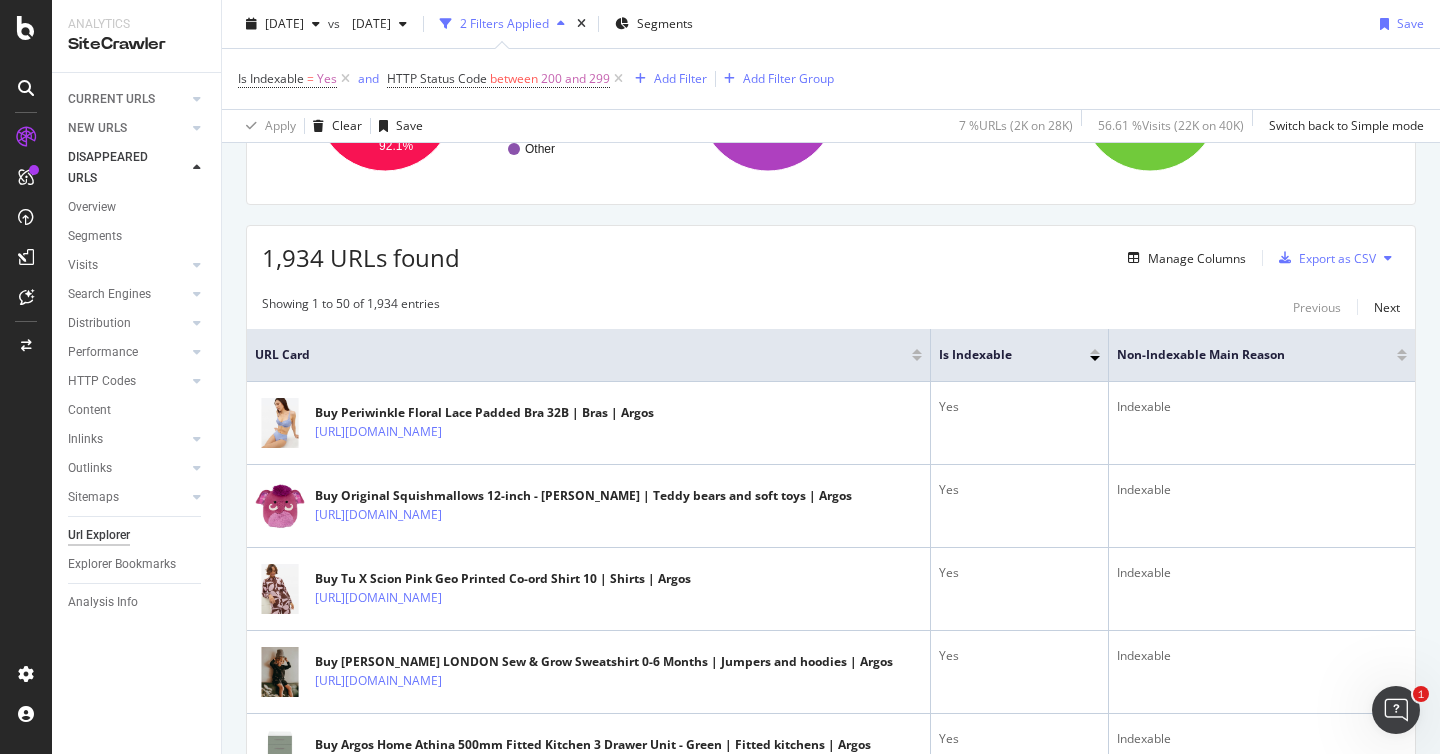 scroll, scrollTop: 379, scrollLeft: 0, axis: vertical 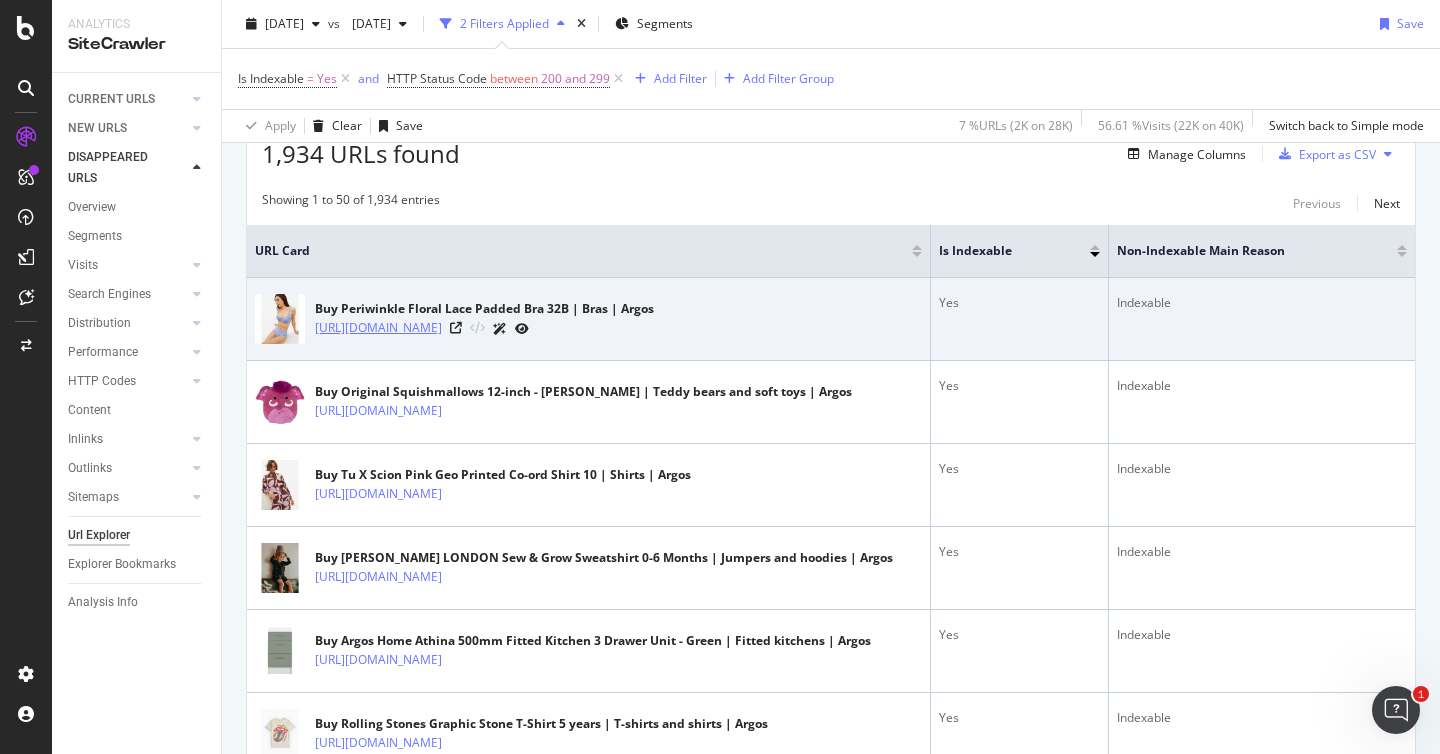 click on "[URL][DOMAIN_NAME]" at bounding box center [378, 328] 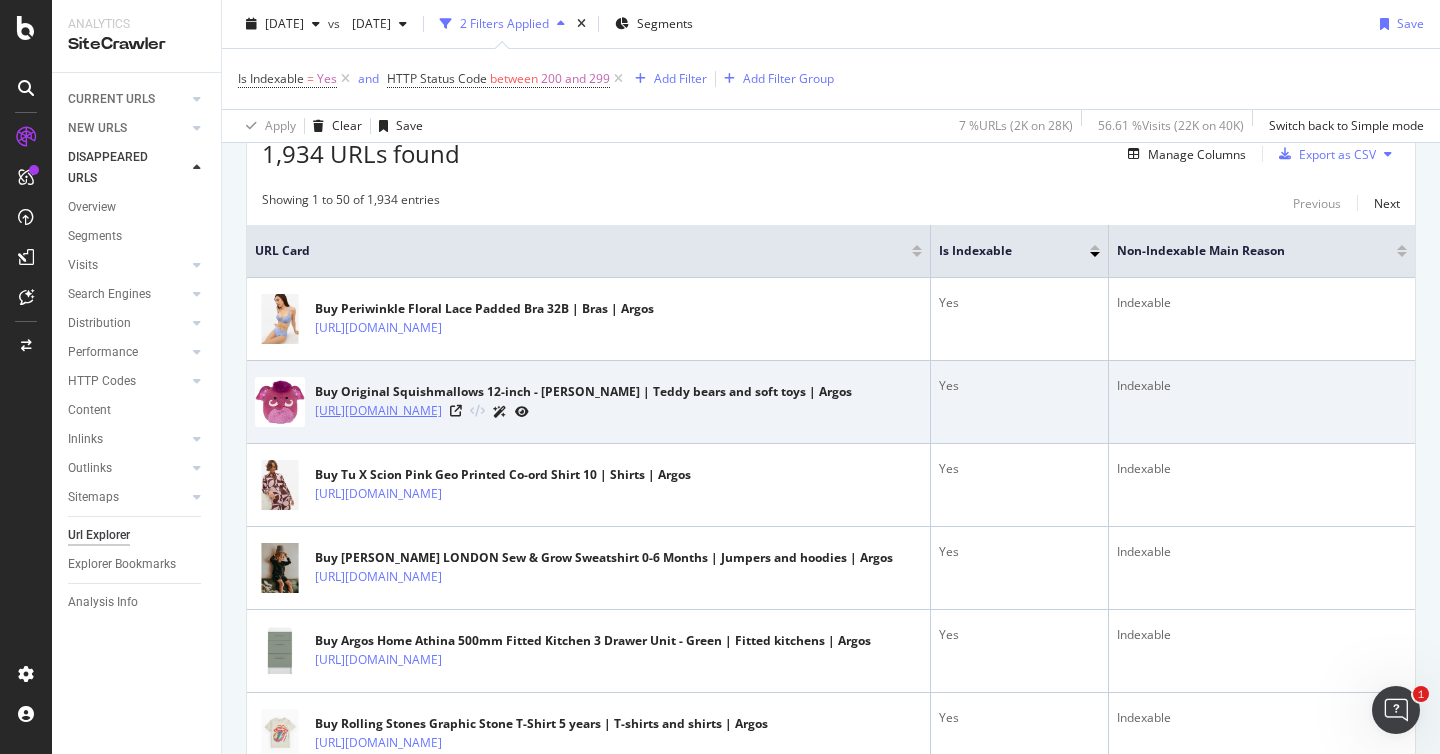 click on "https://www.argos.co.uk/product/3295881" at bounding box center [378, 411] 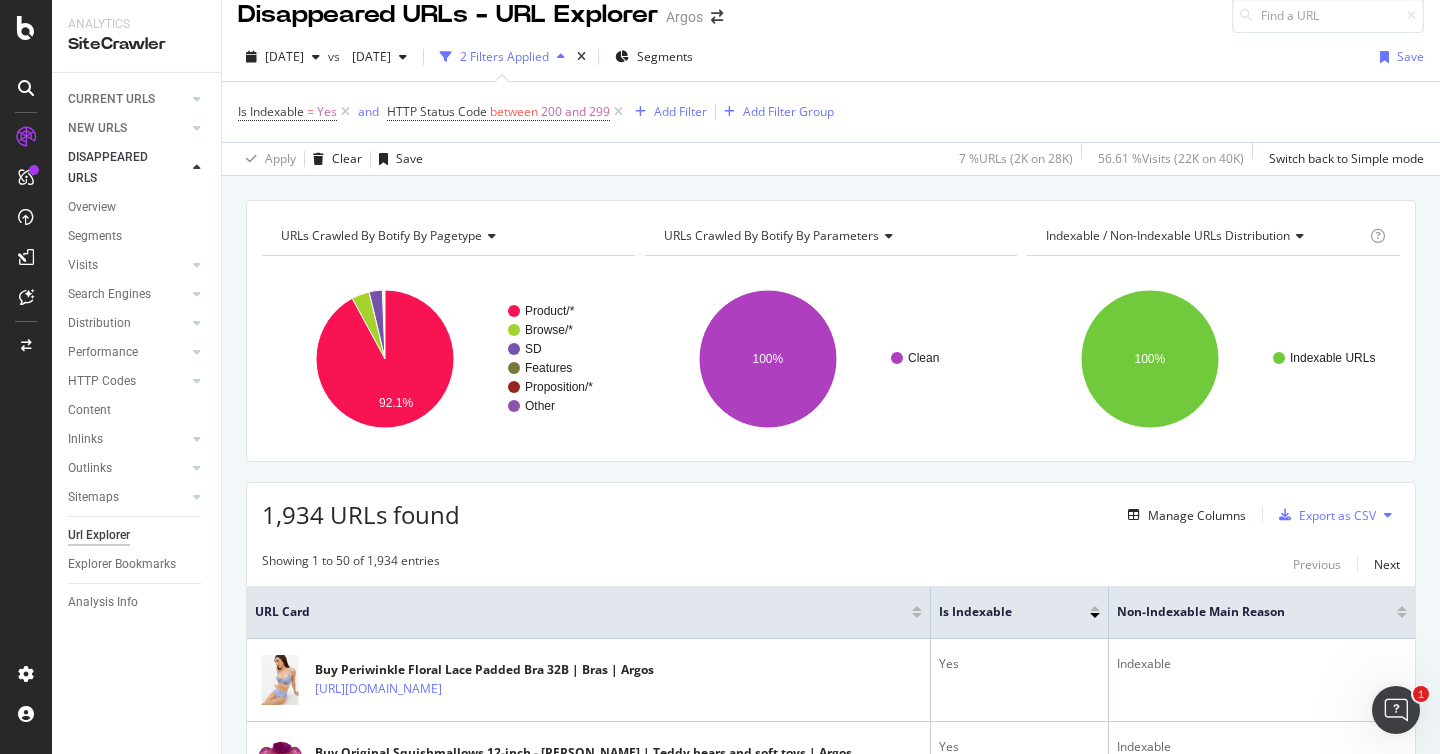 scroll, scrollTop: 0, scrollLeft: 0, axis: both 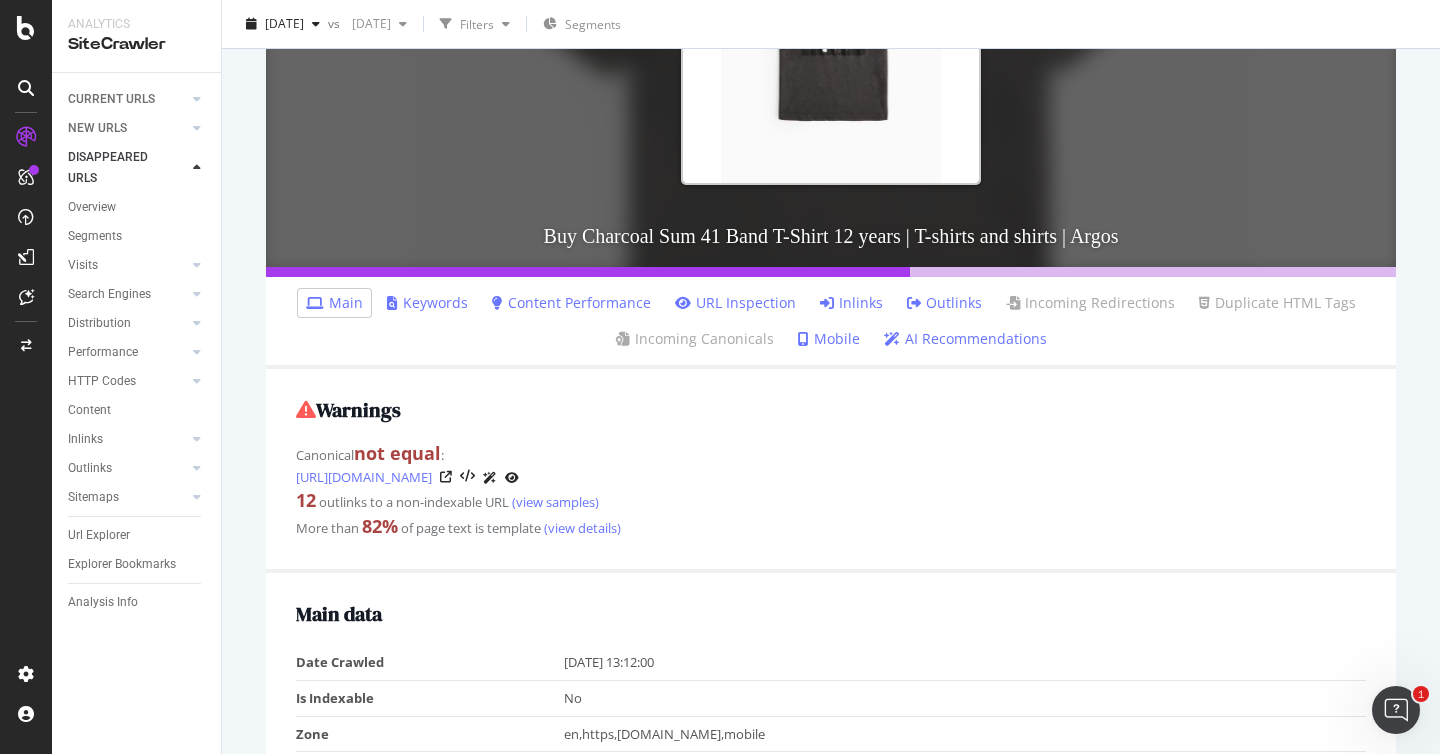 click on "Inlinks" at bounding box center [851, 303] 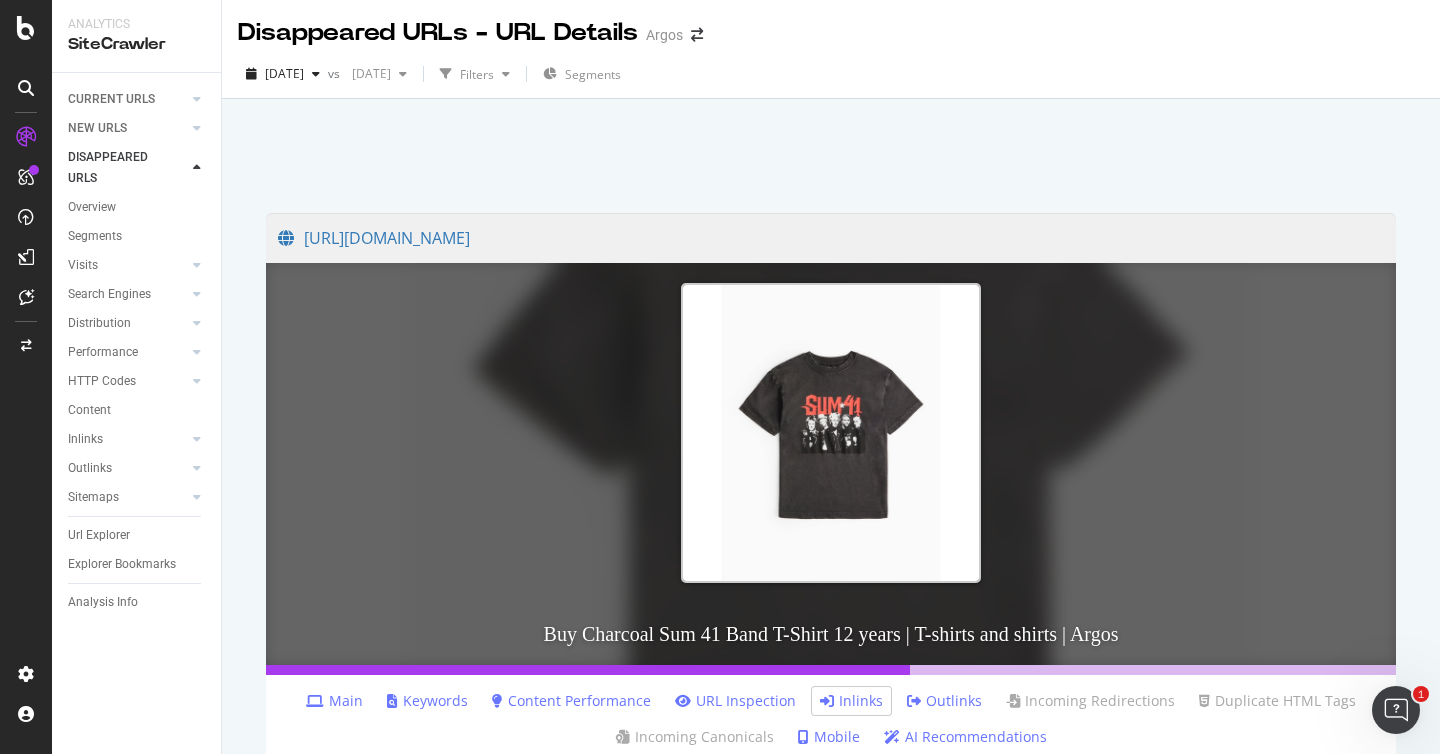 scroll, scrollTop: 557, scrollLeft: 0, axis: vertical 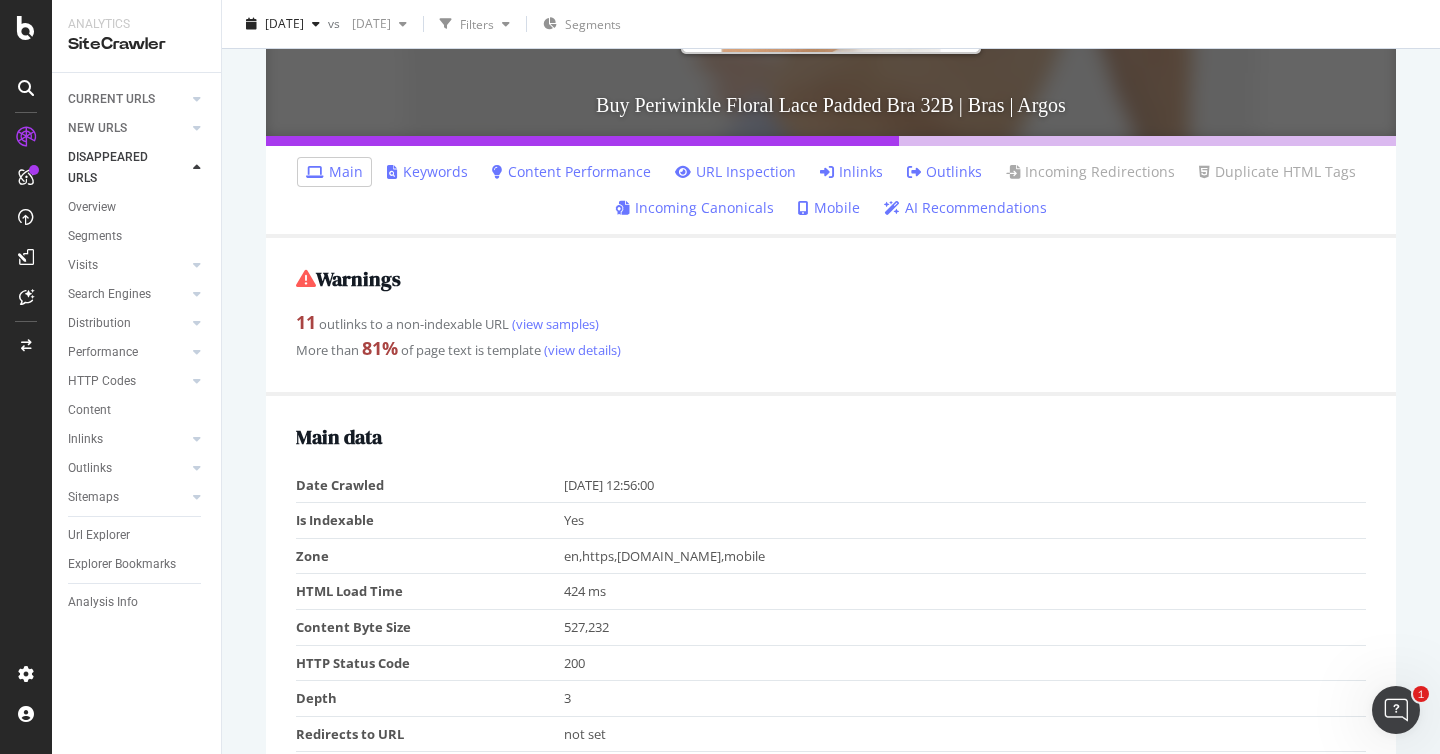 click on "Inlinks" at bounding box center [851, 172] 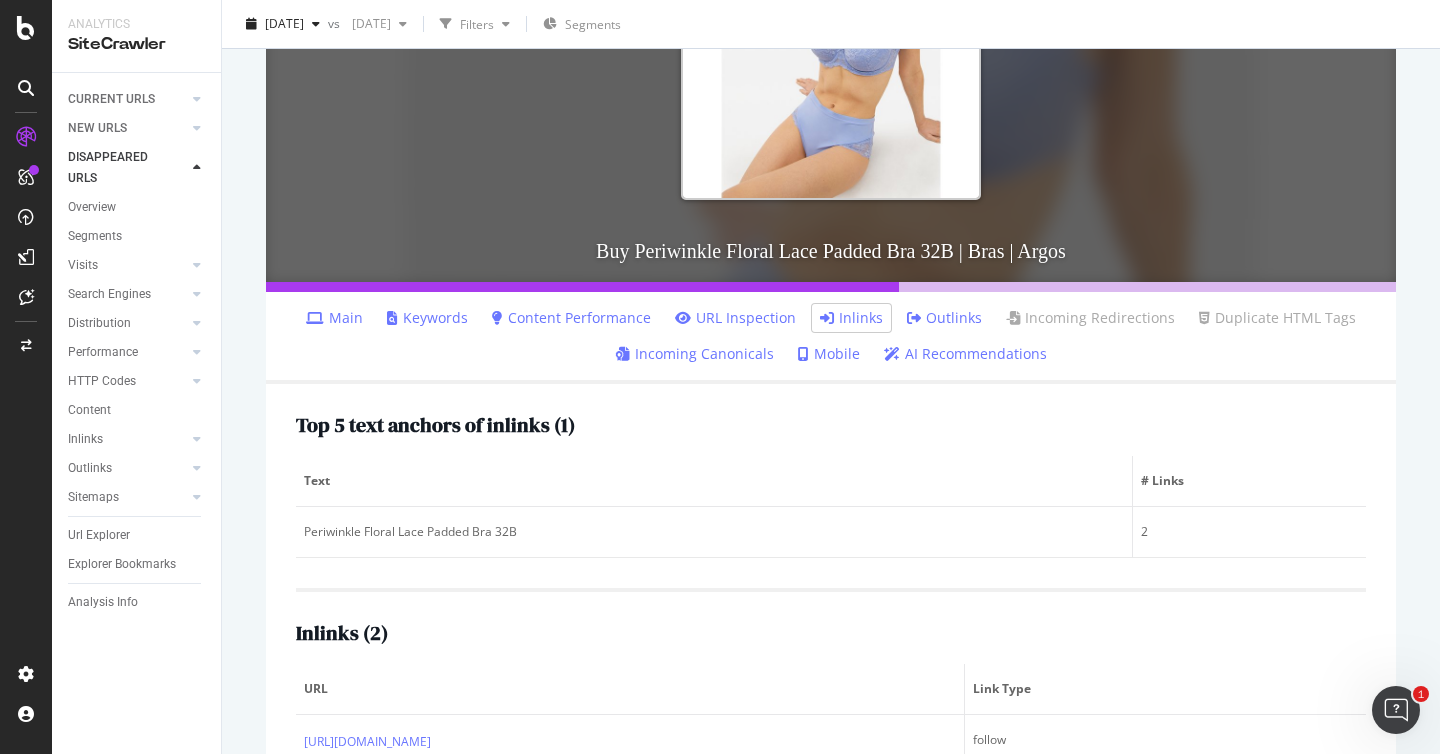 scroll, scrollTop: 503, scrollLeft: 0, axis: vertical 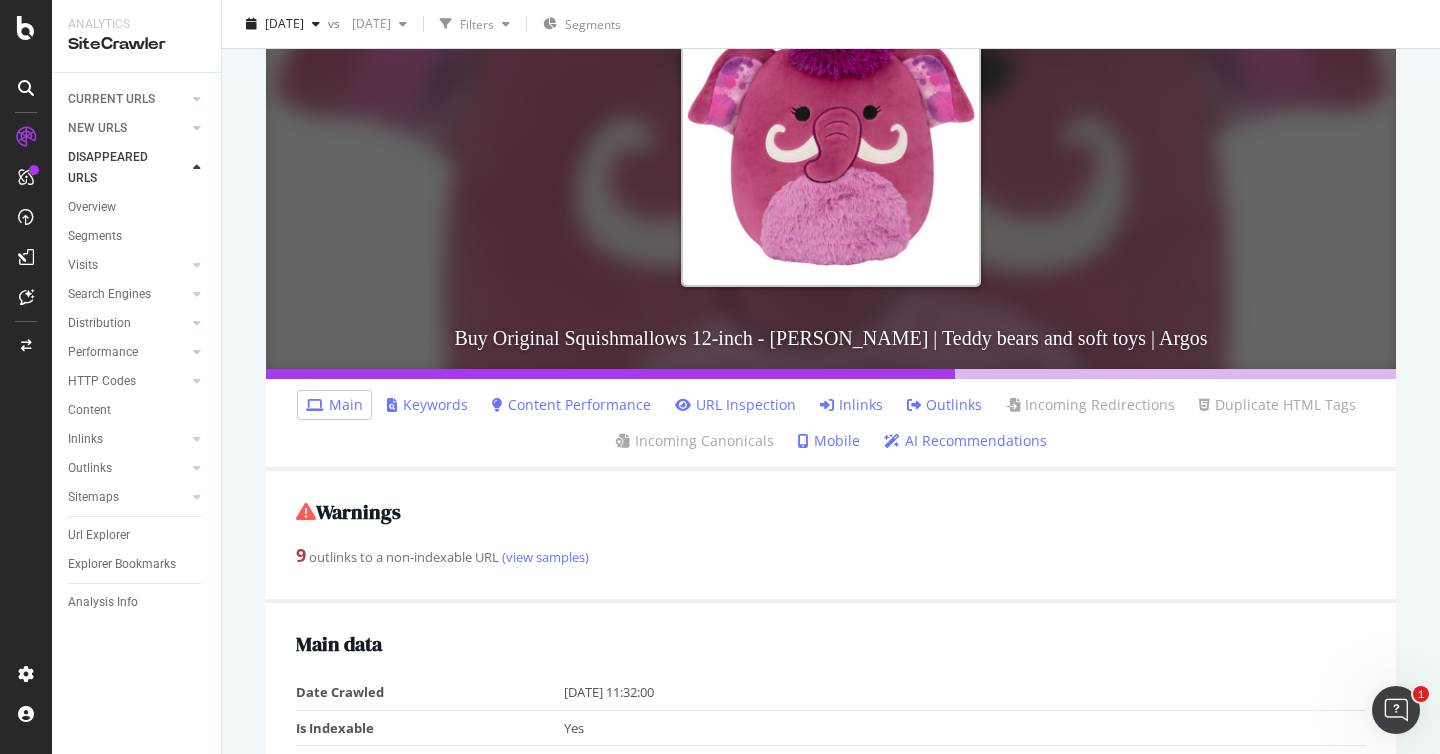 click on "Main Keywords Content Performance URL Inspection Inlinks Outlinks Incoming Redirections Duplicate HTML Tags Incoming Canonicals Mobile AI Recommendations" at bounding box center (831, 425) 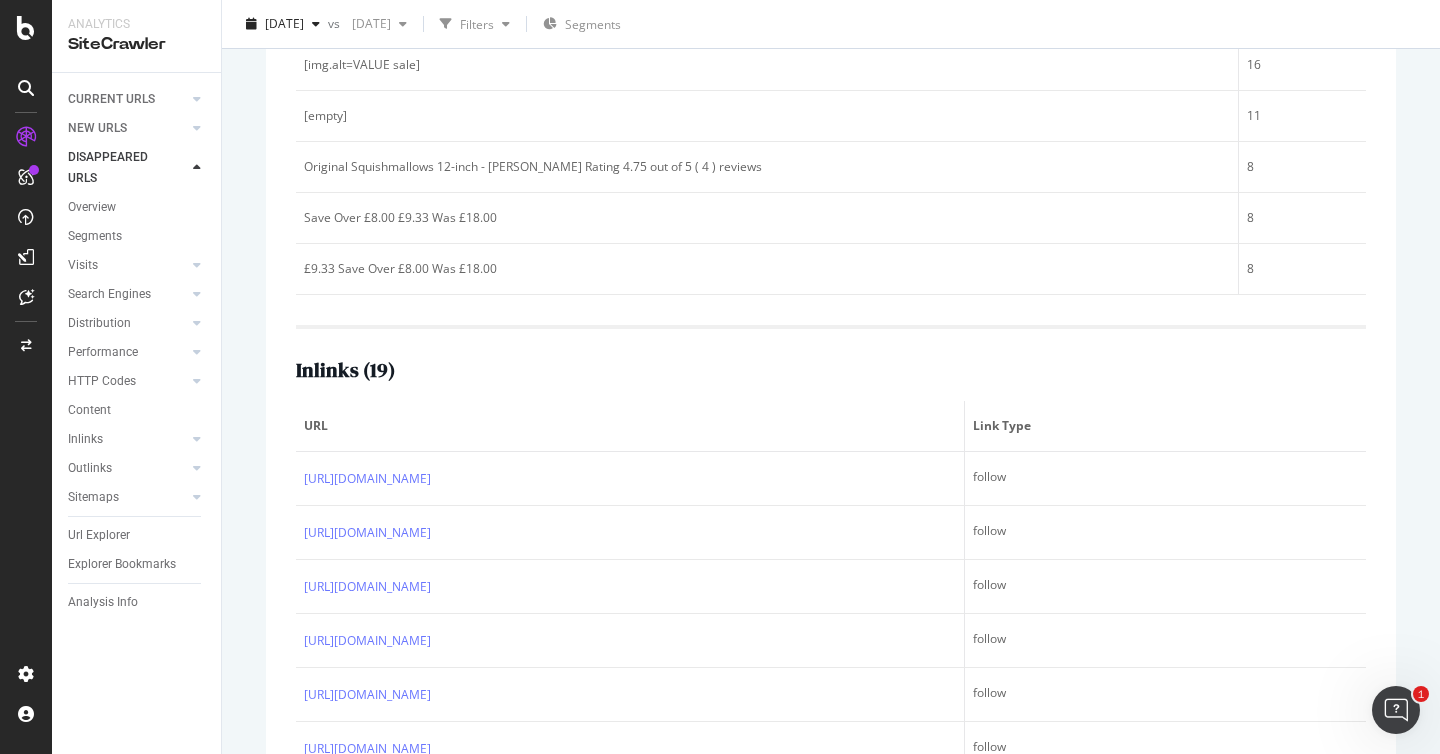 scroll, scrollTop: 870, scrollLeft: 0, axis: vertical 